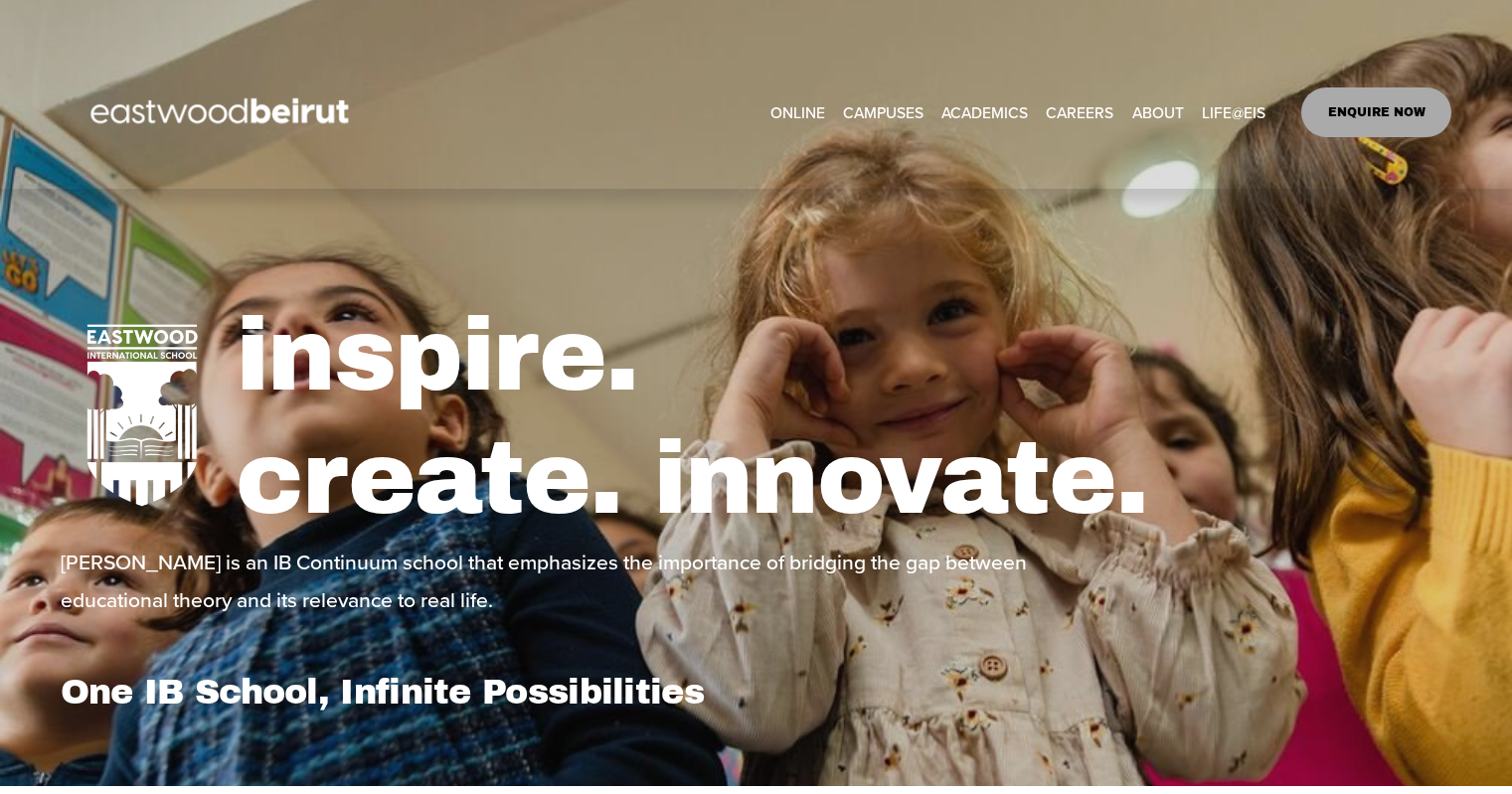 scroll, scrollTop: 0, scrollLeft: 0, axis: both 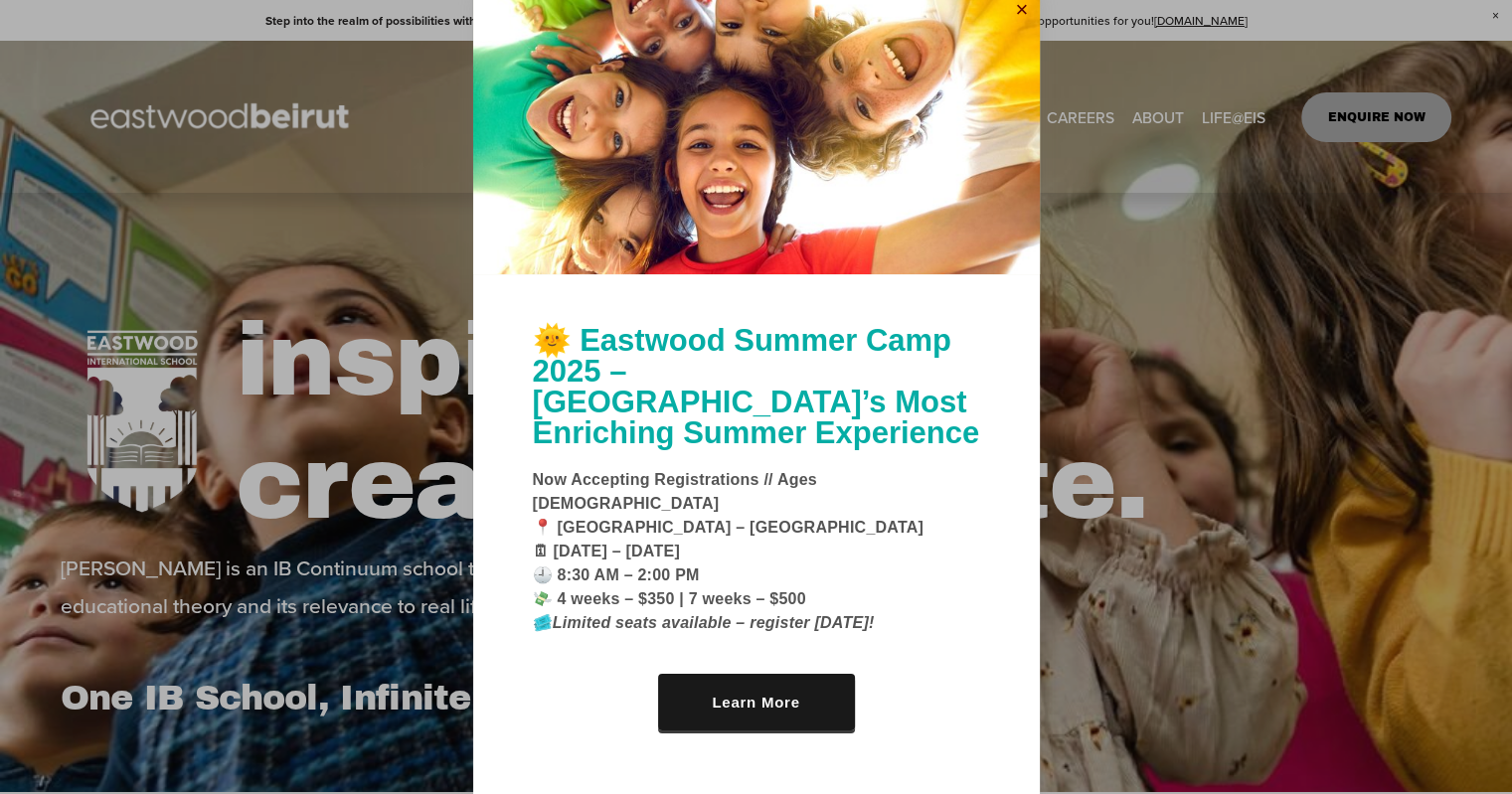 click at bounding box center [1022, 10] 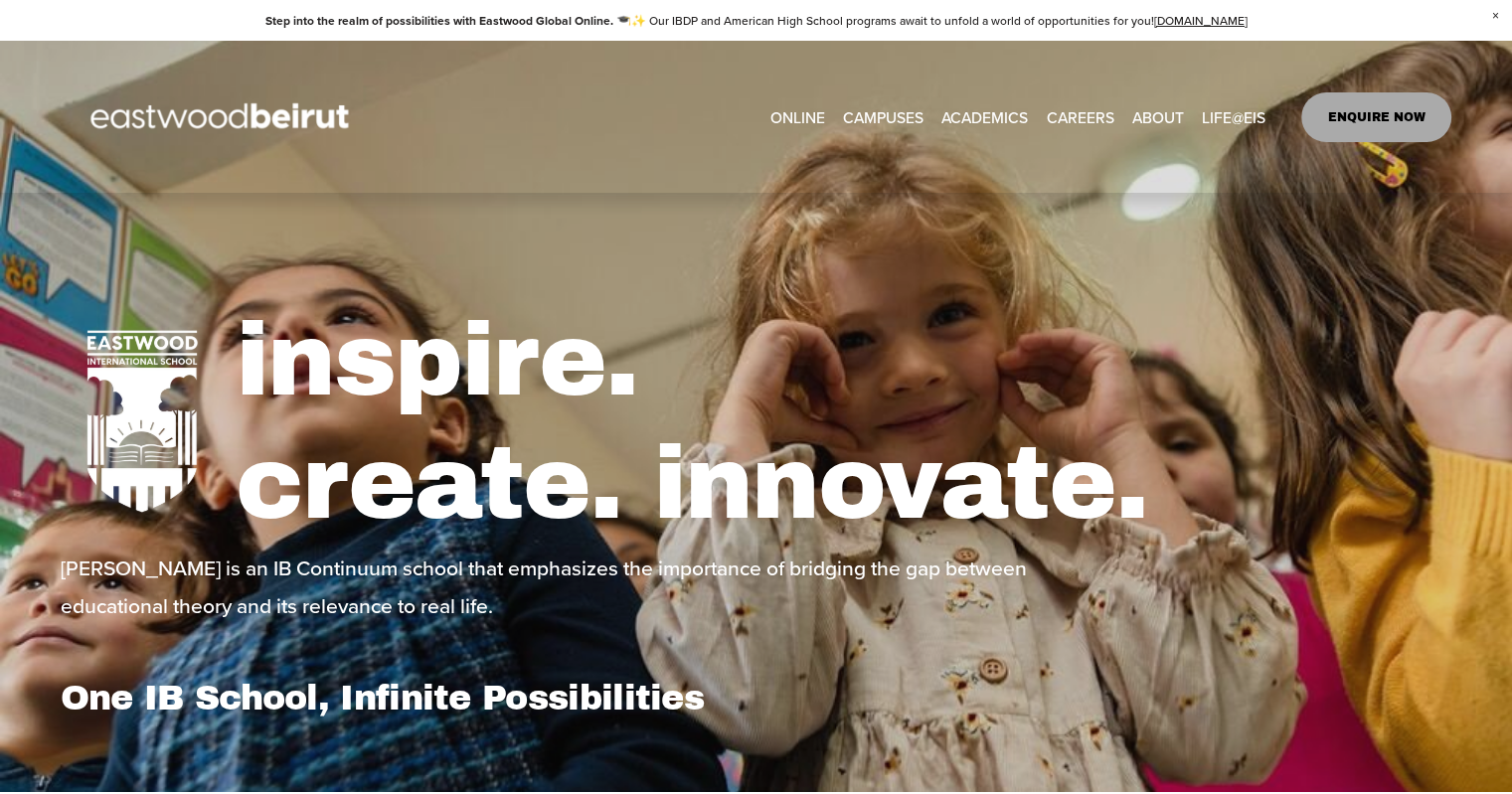 scroll, scrollTop: 695, scrollLeft: 0, axis: vertical 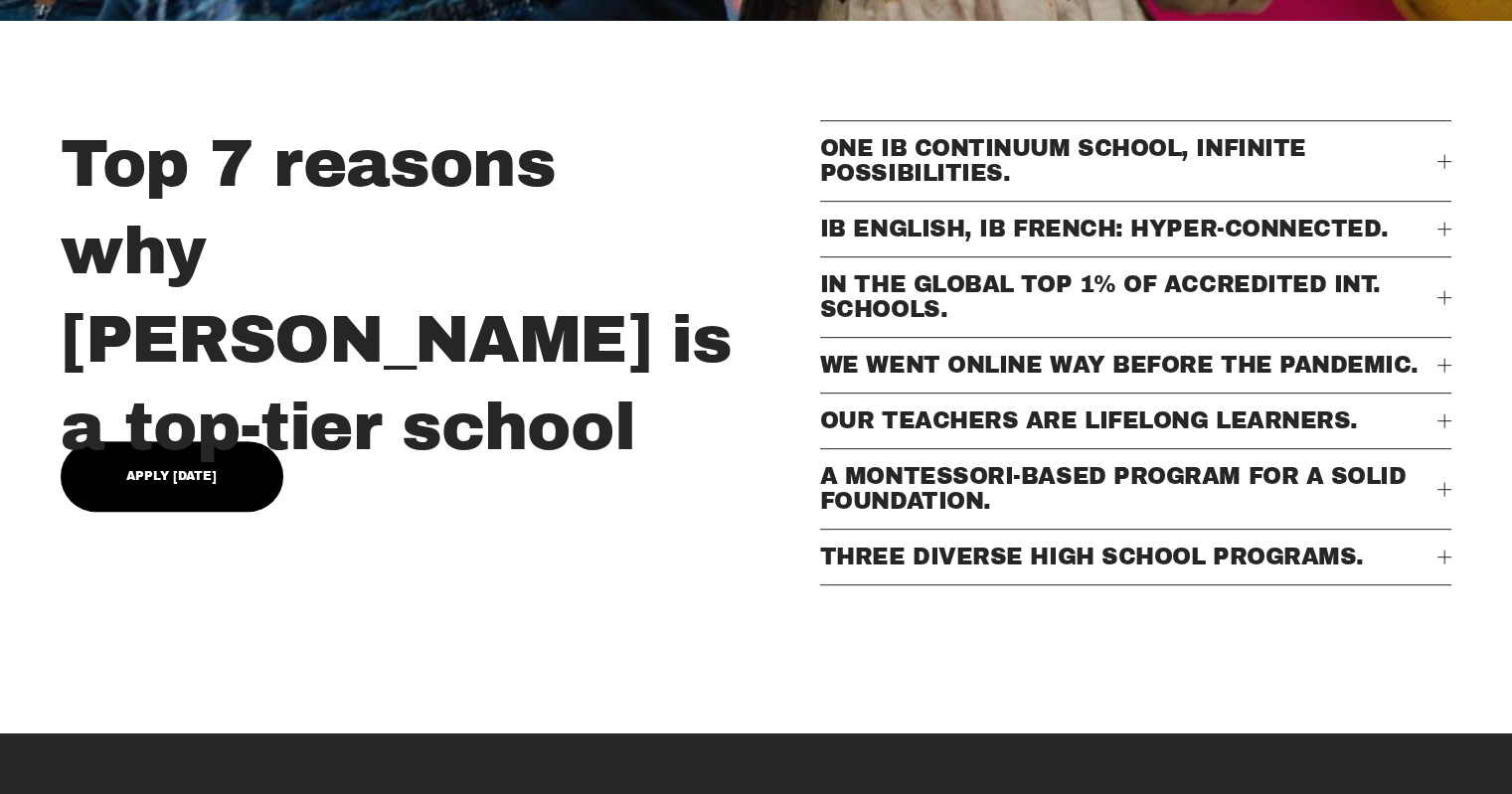 click on "Top 7 reasons  why Eastwood is  a top-tier school" at bounding box center [434, 295] 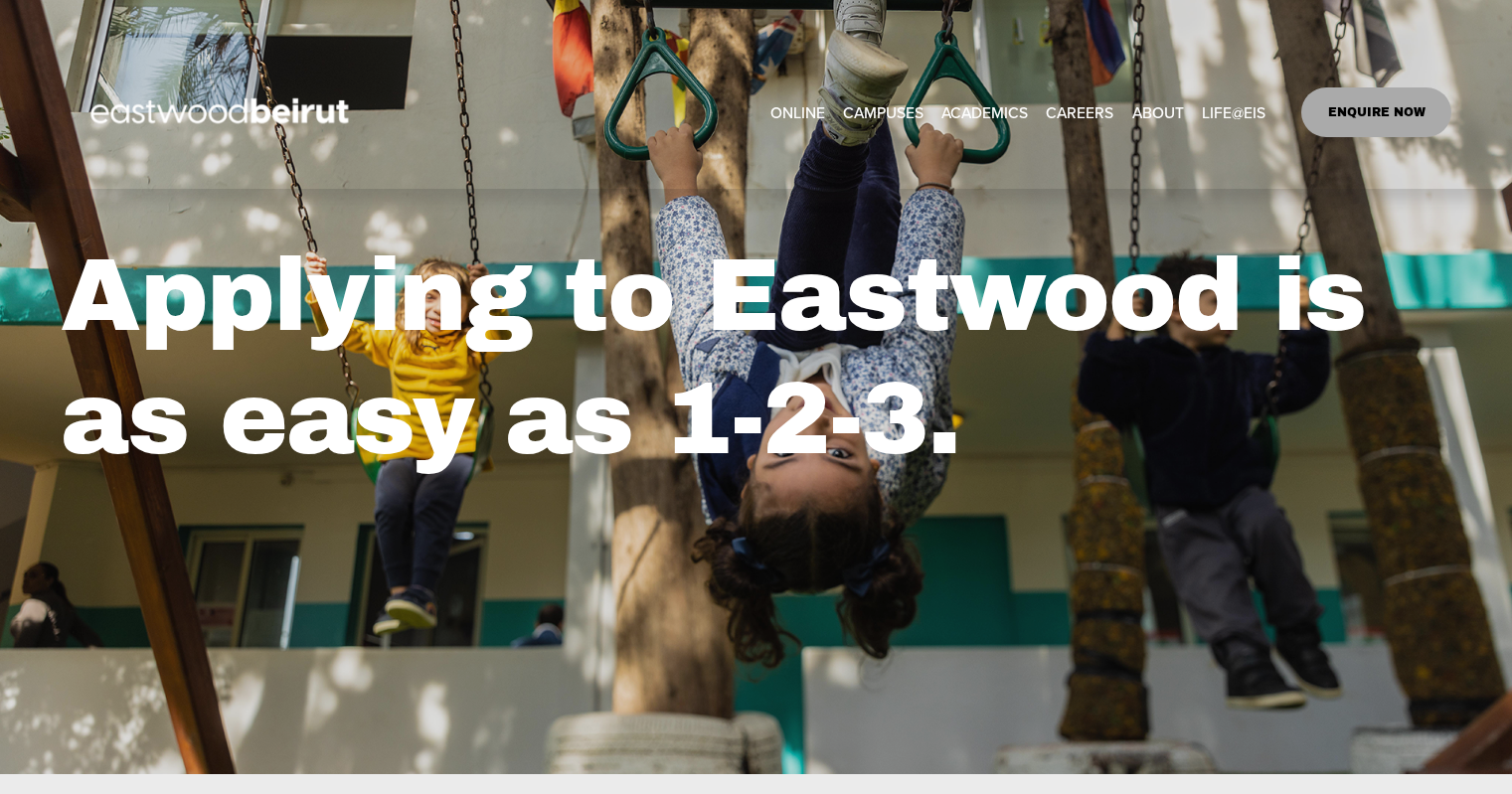scroll, scrollTop: 0, scrollLeft: 0, axis: both 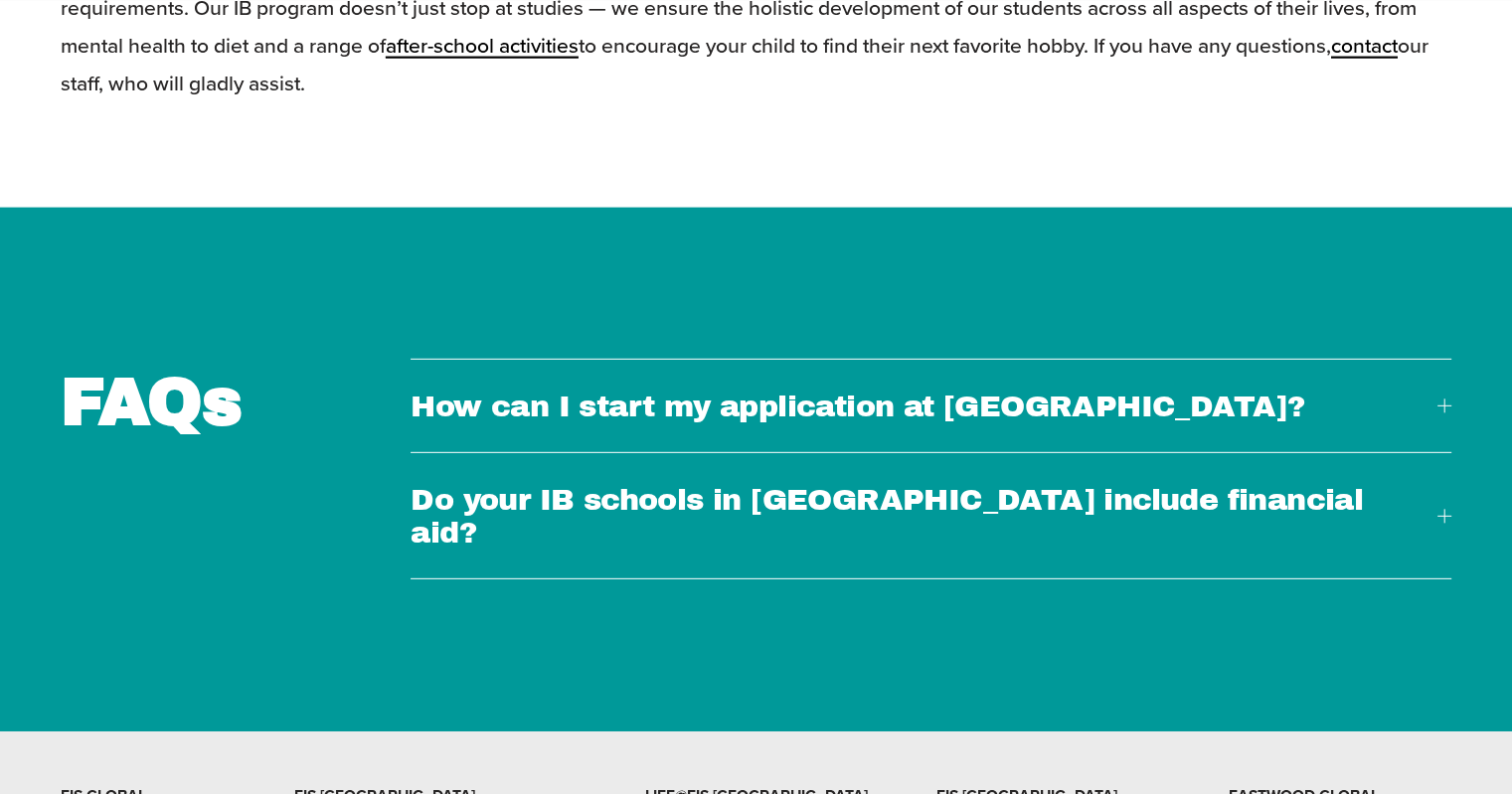 click at bounding box center [1444, 406] 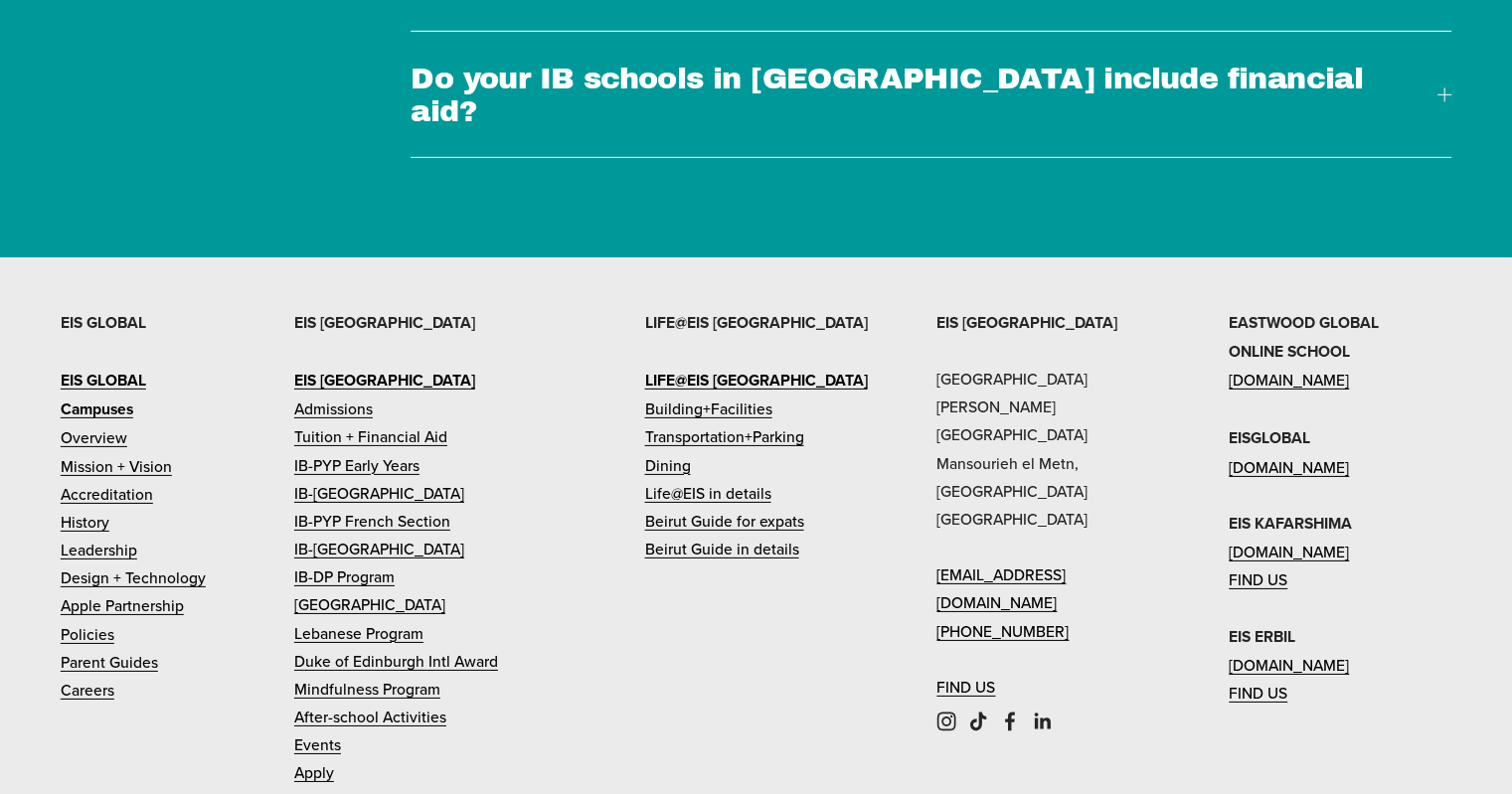 scroll, scrollTop: 6253, scrollLeft: 0, axis: vertical 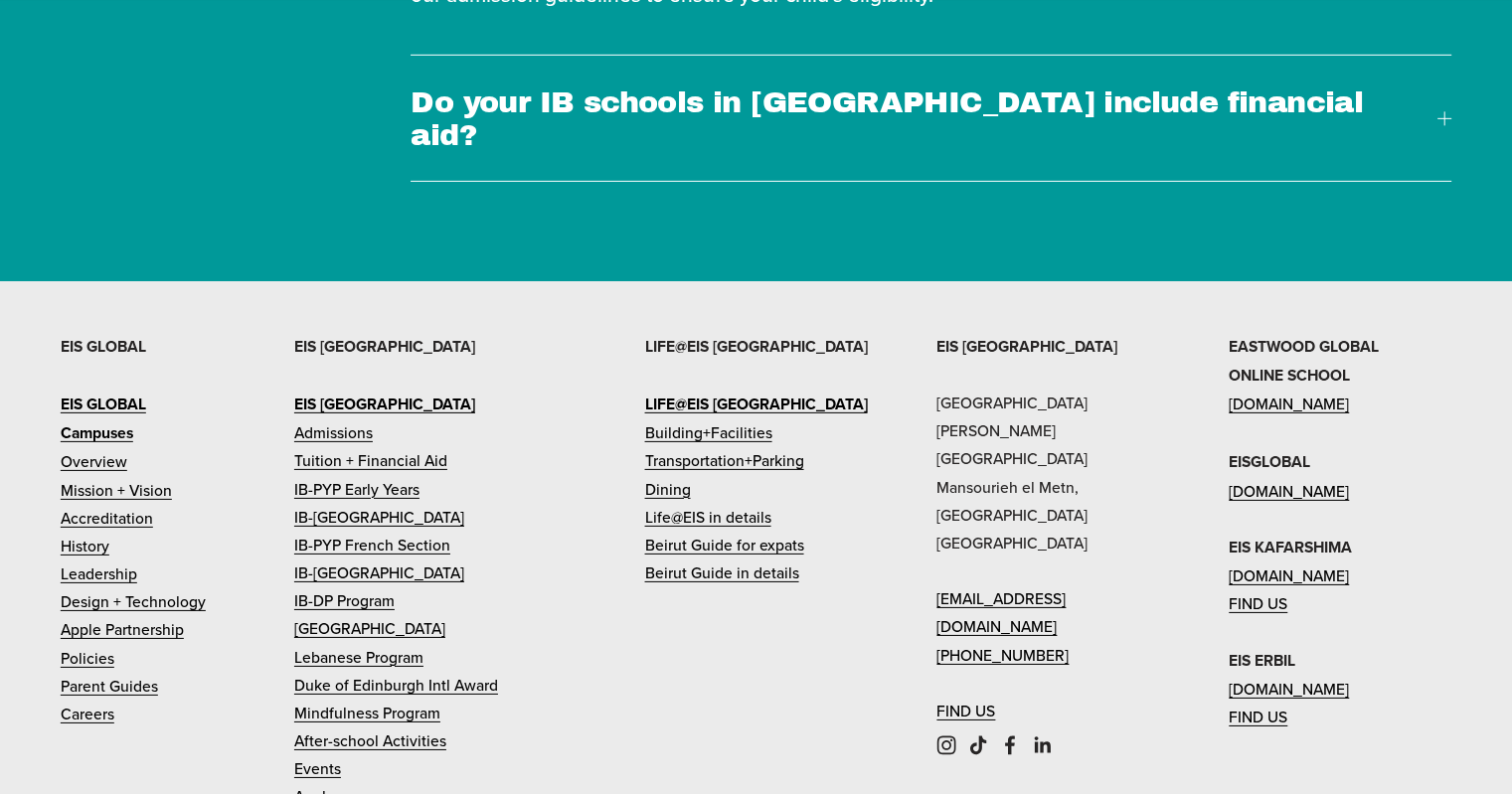 click on "Admissions" at bounding box center [333, 432] 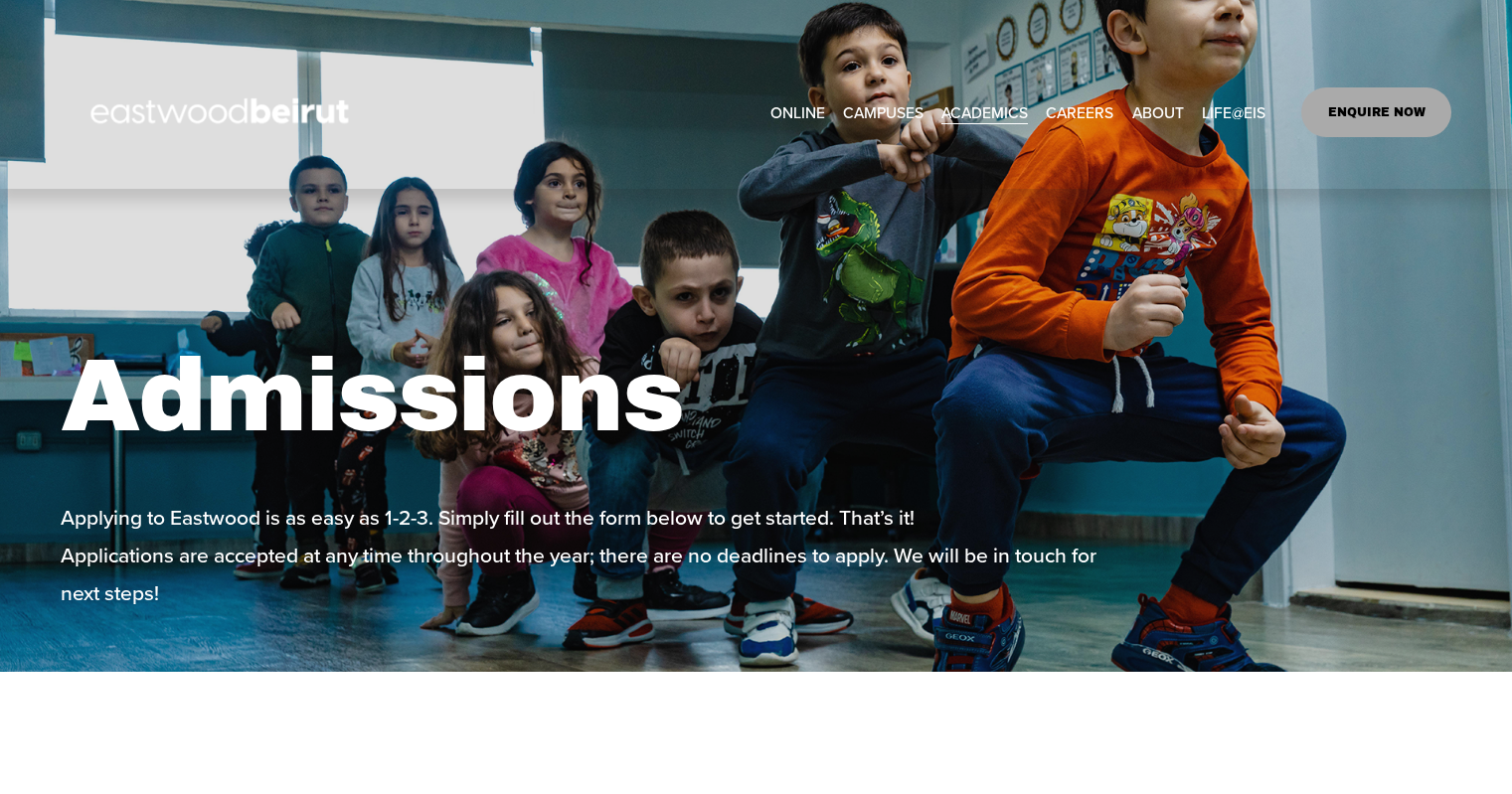 scroll, scrollTop: 0, scrollLeft: 0, axis: both 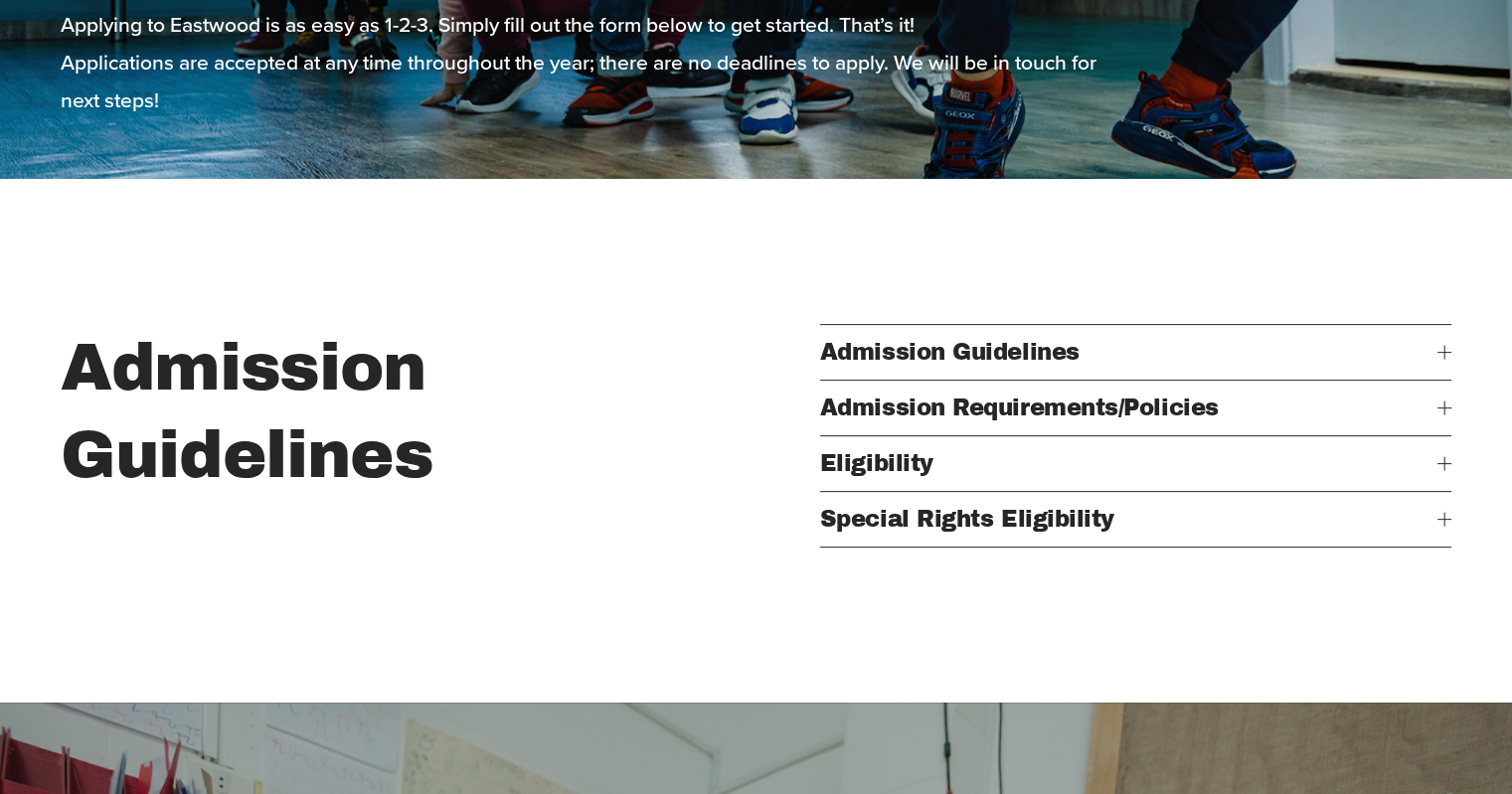 click at bounding box center (1444, 352) 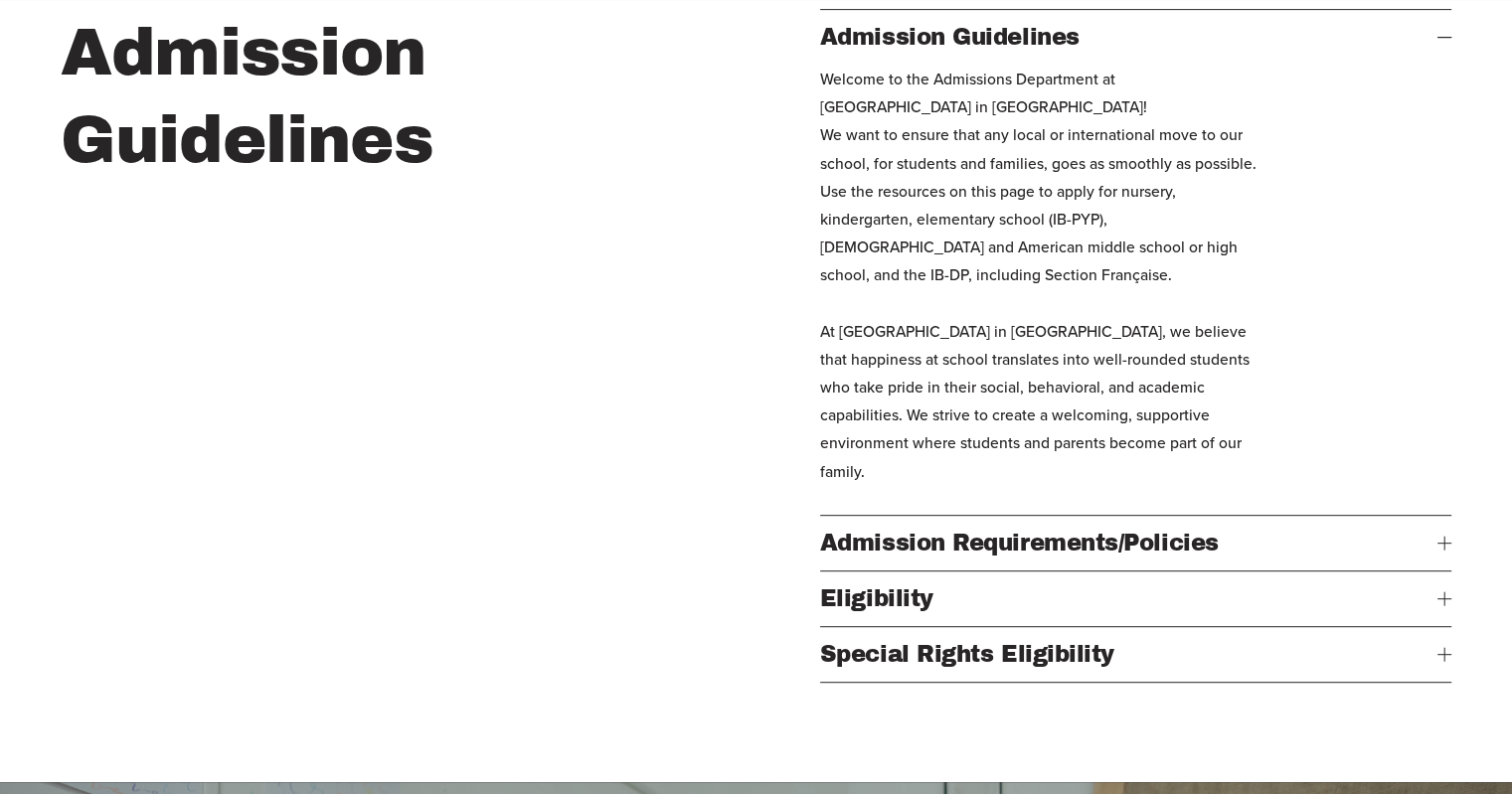 scroll, scrollTop: 839, scrollLeft: 0, axis: vertical 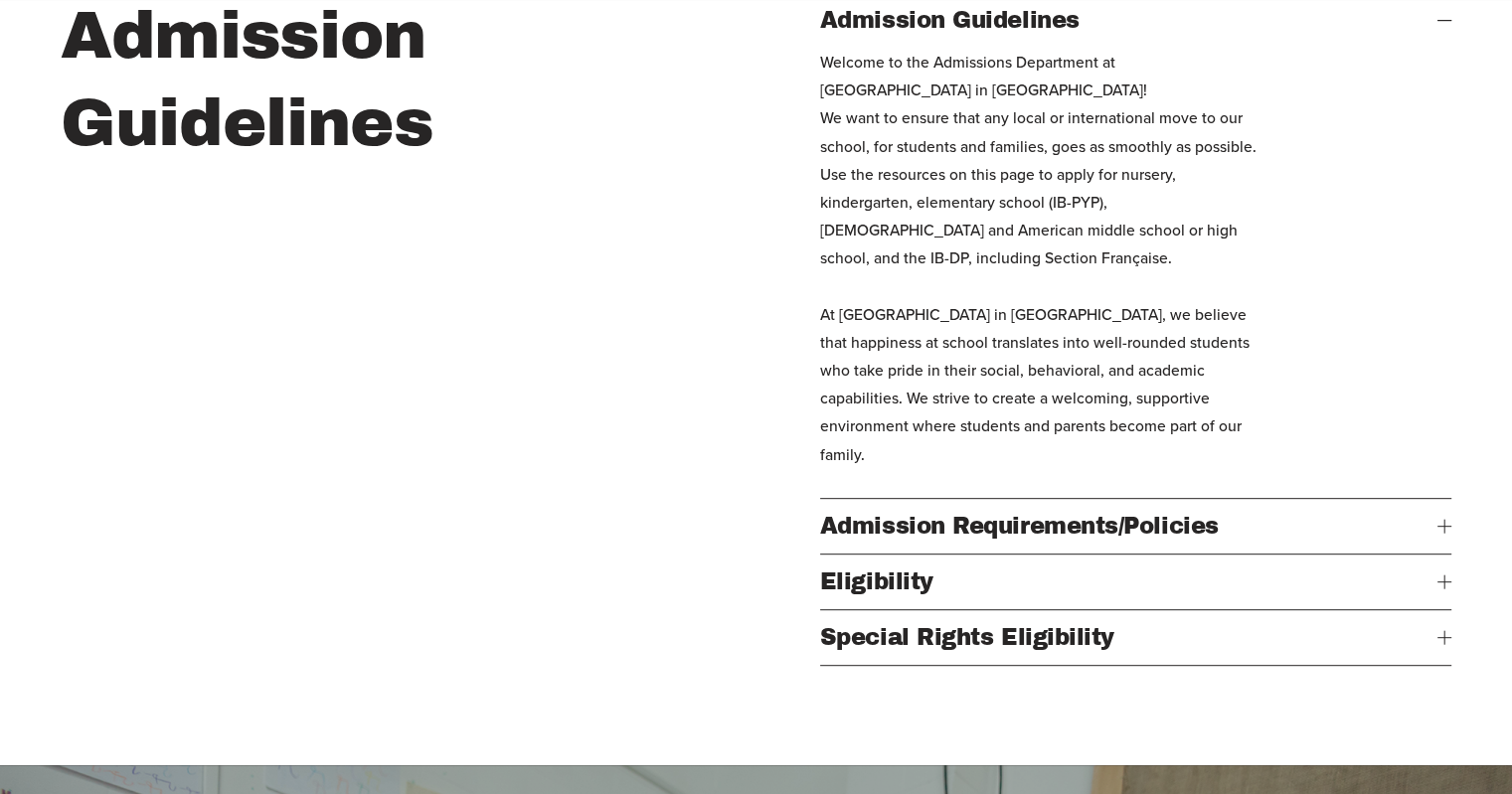 click on "Admission Guidelines
Admission Guidelines
Welcome to the Admissions Department at Eastwood International School in Beirut! We want to ensure that any local or international move to our school, for students and families, goes as smoothly as possible. Use the resources on this page to apply for nursery, kindergarten, elementary school (IB-PYP), Lebanese and American middle school or high school, and the IB-DP, including Section Française.
Admission Requirements/Policies
4." at bounding box center [756, 329] 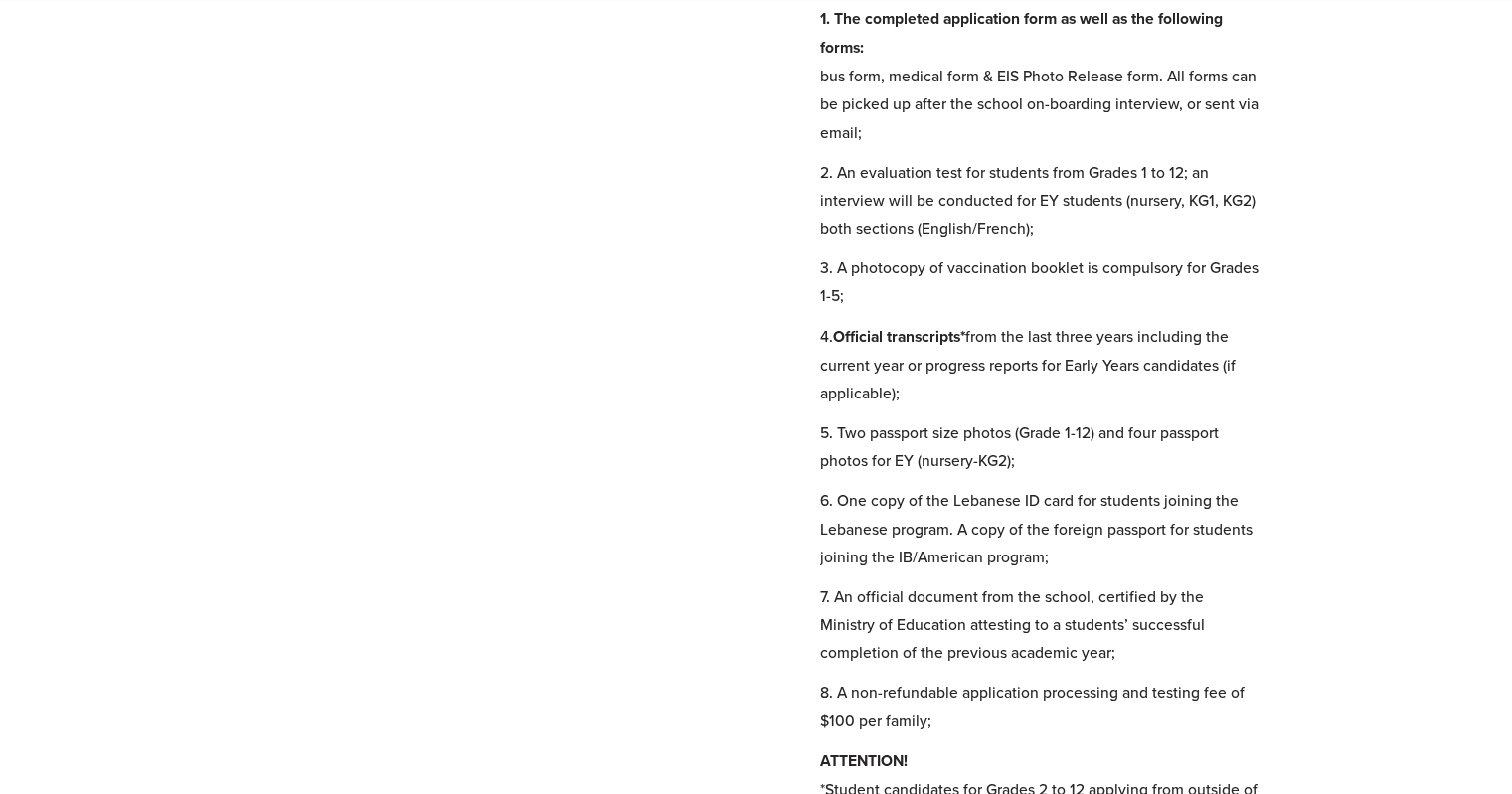scroll, scrollTop: 1085, scrollLeft: 0, axis: vertical 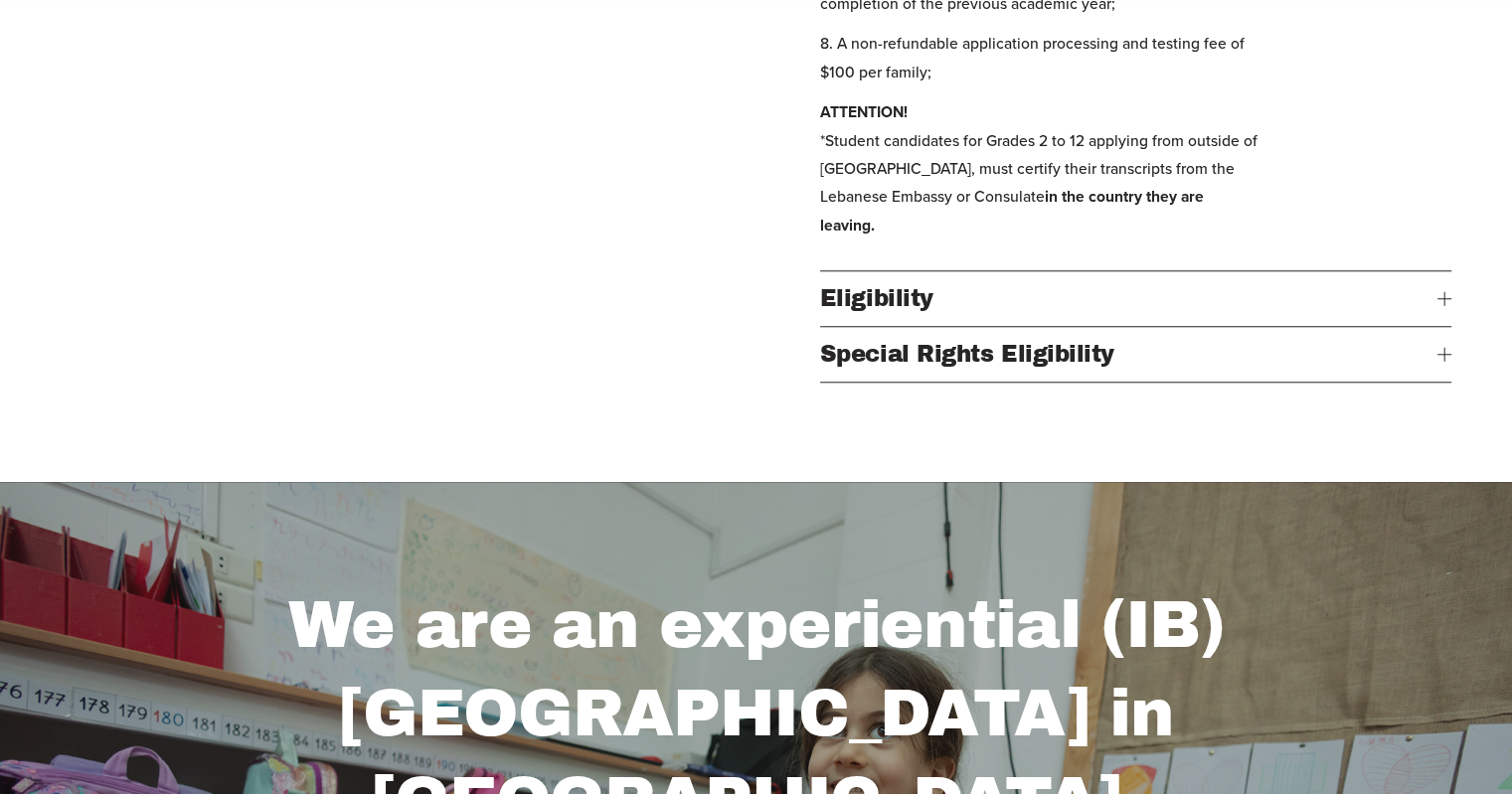 click on "Eligibility" at bounding box center (1135, 298) 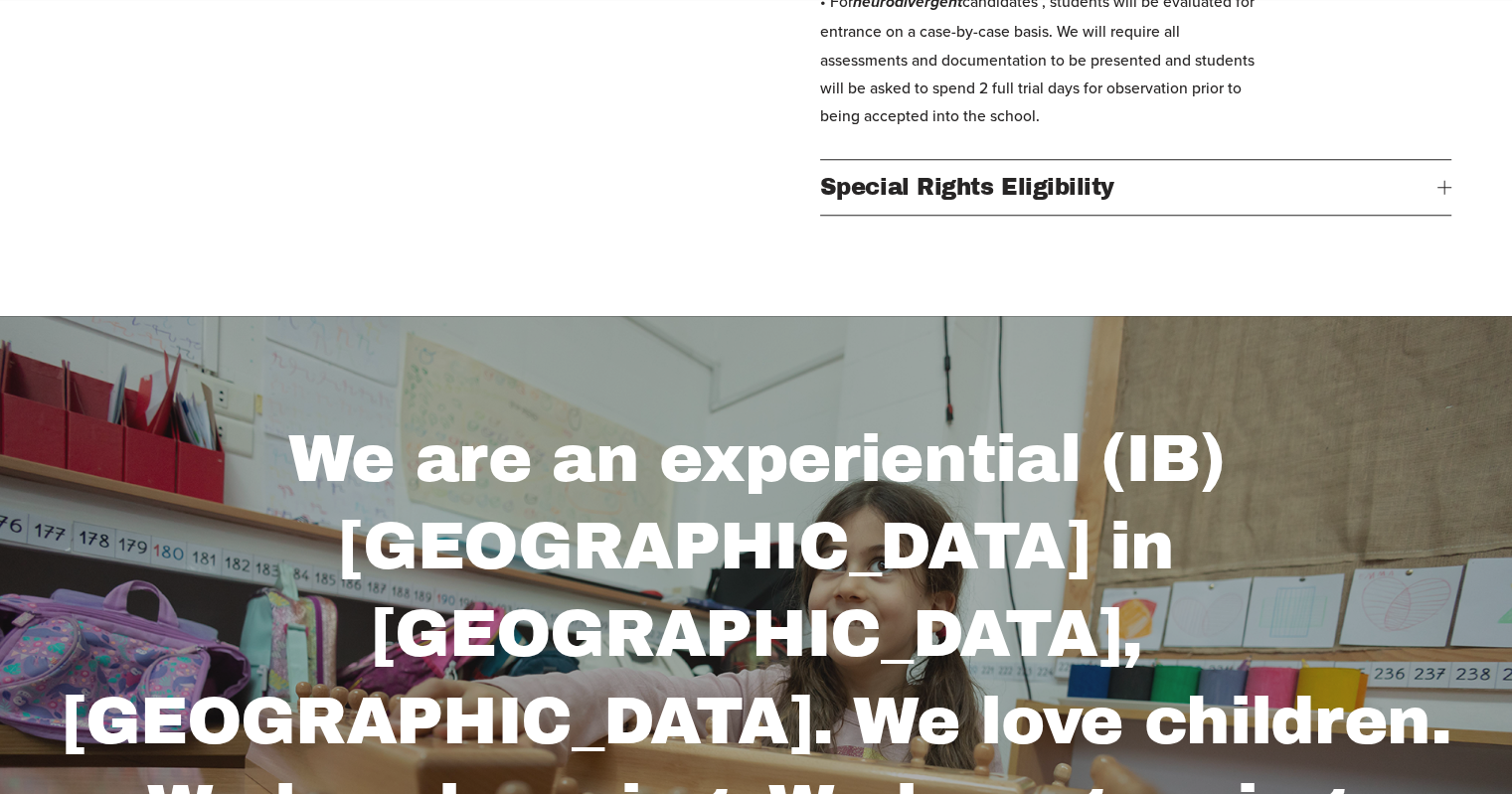 scroll, scrollTop: 1020, scrollLeft: 0, axis: vertical 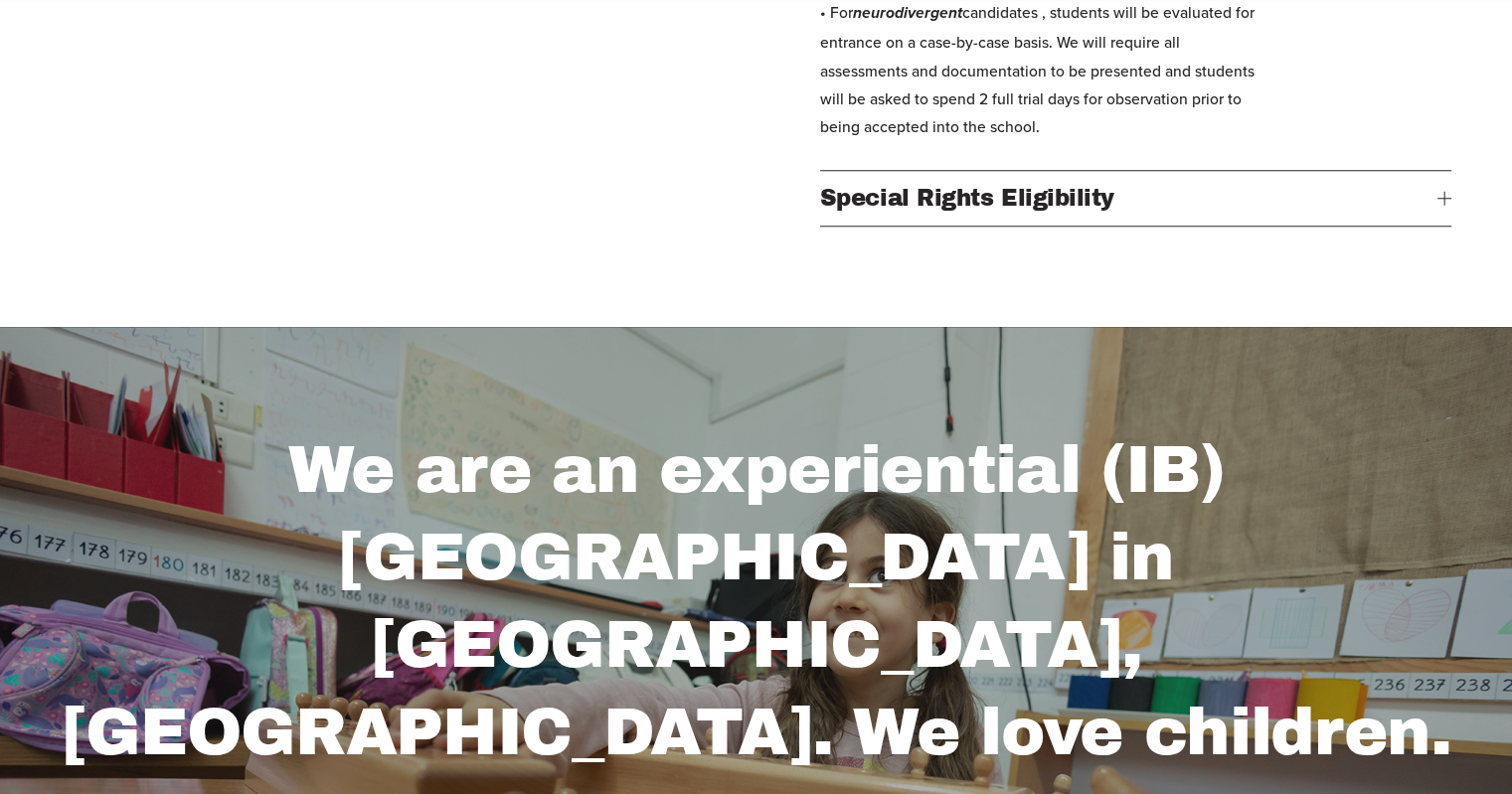 click at bounding box center (1444, 199) 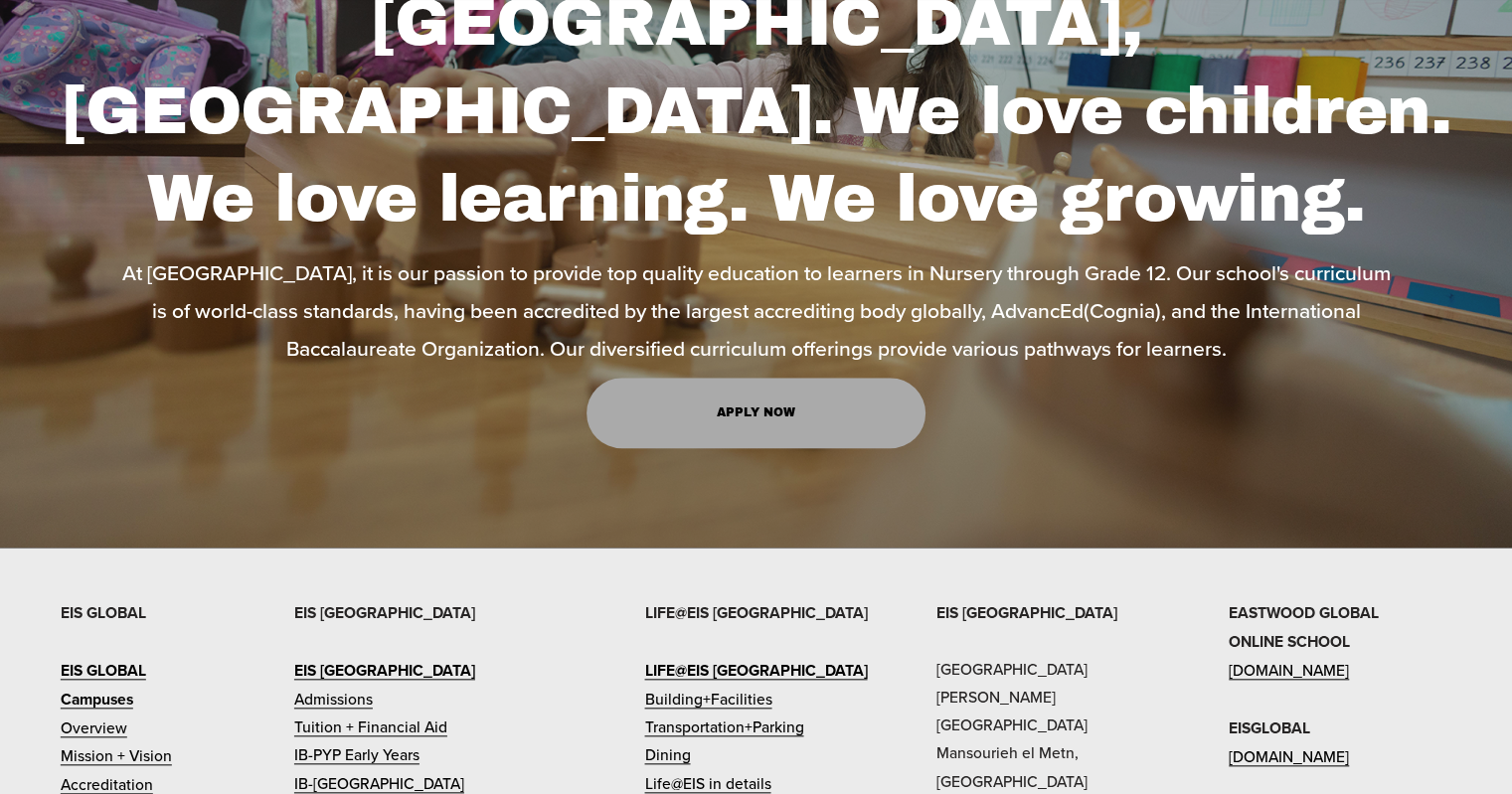 scroll, scrollTop: 1893, scrollLeft: 0, axis: vertical 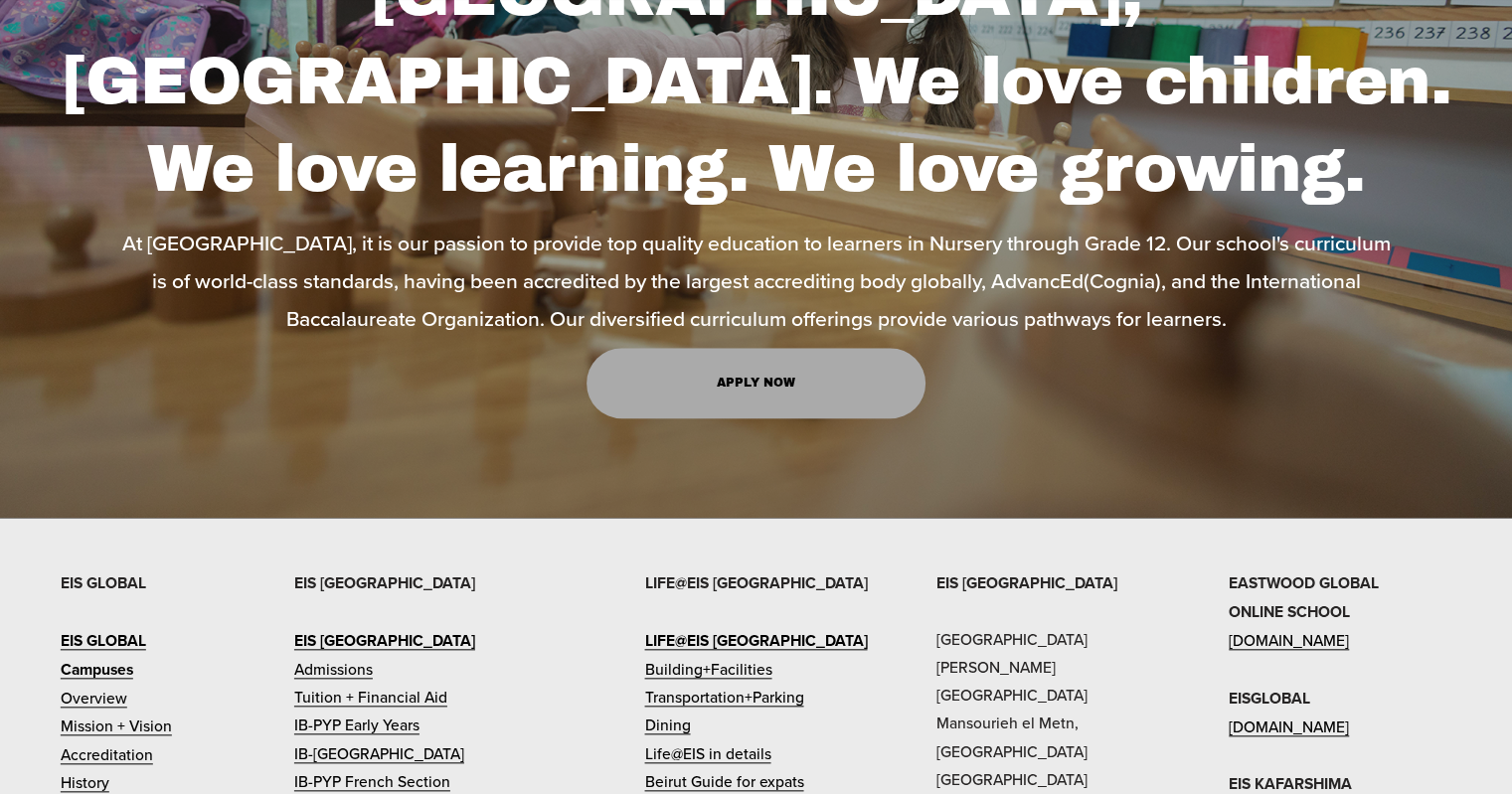 click on "Apply Now" at bounding box center [756, 383] 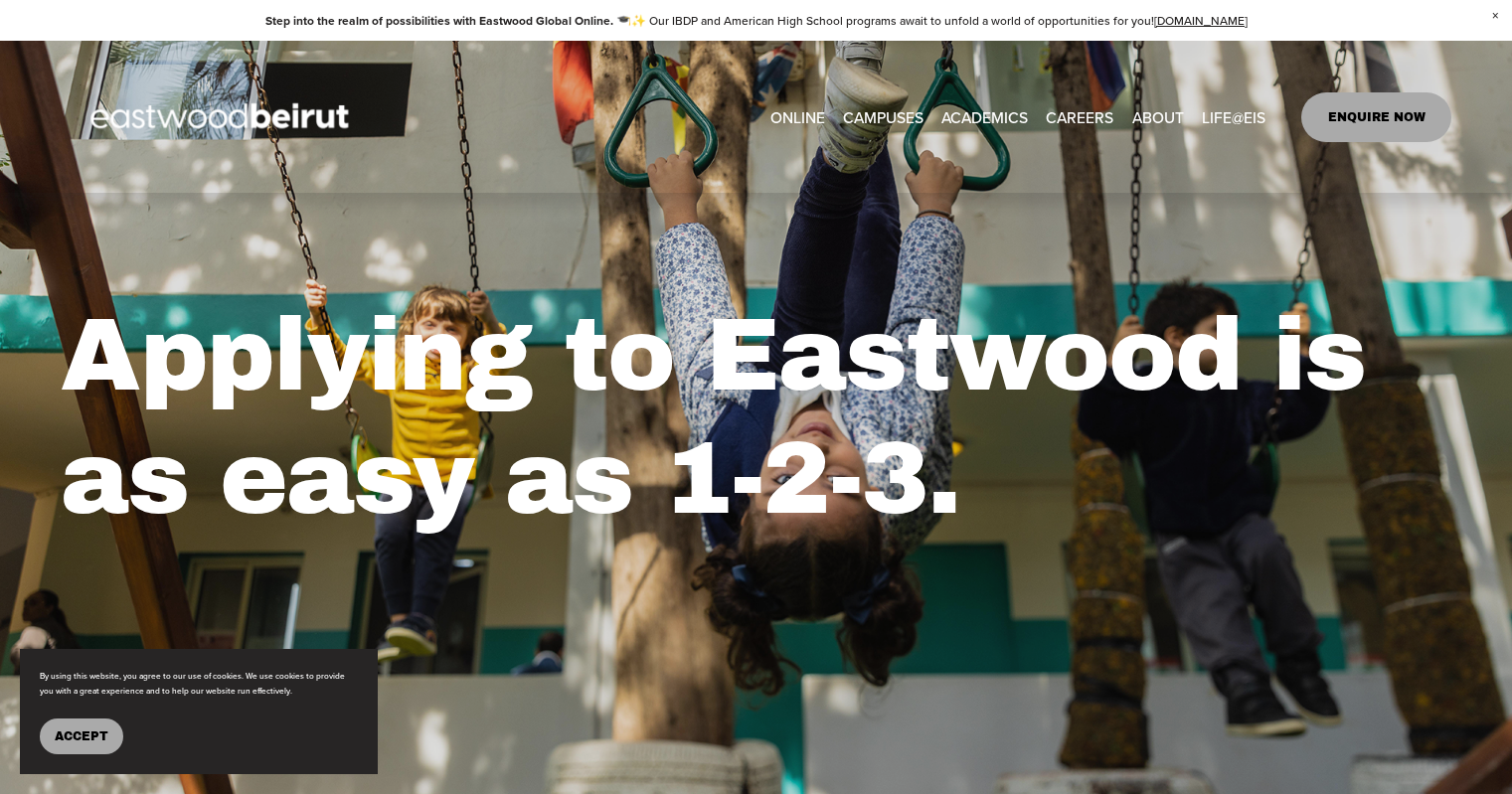 scroll, scrollTop: 0, scrollLeft: 0, axis: both 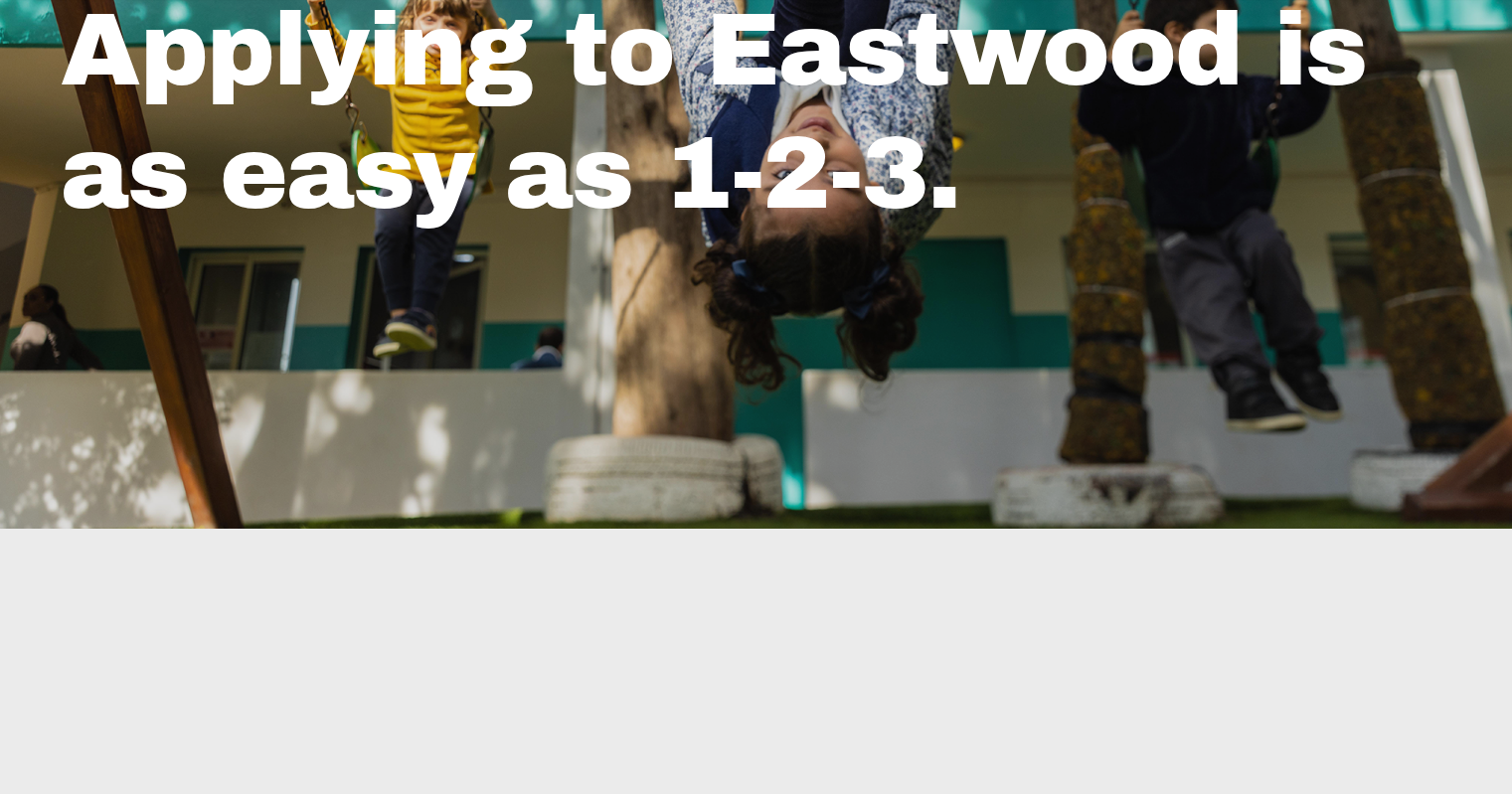 click on "By using this website, you agree to our use of cookies. We use cookies to provide you with a great experience and to help our website run effectively. Accept
0
Step into the realm of possibilities with Eastwood Global Online. 🎓 ✨ Our IBDP and American High School programs await to unfold a world of opportunities for you!  [DOMAIN_NAME]
Skip to Content" at bounding box center [756, 3340] 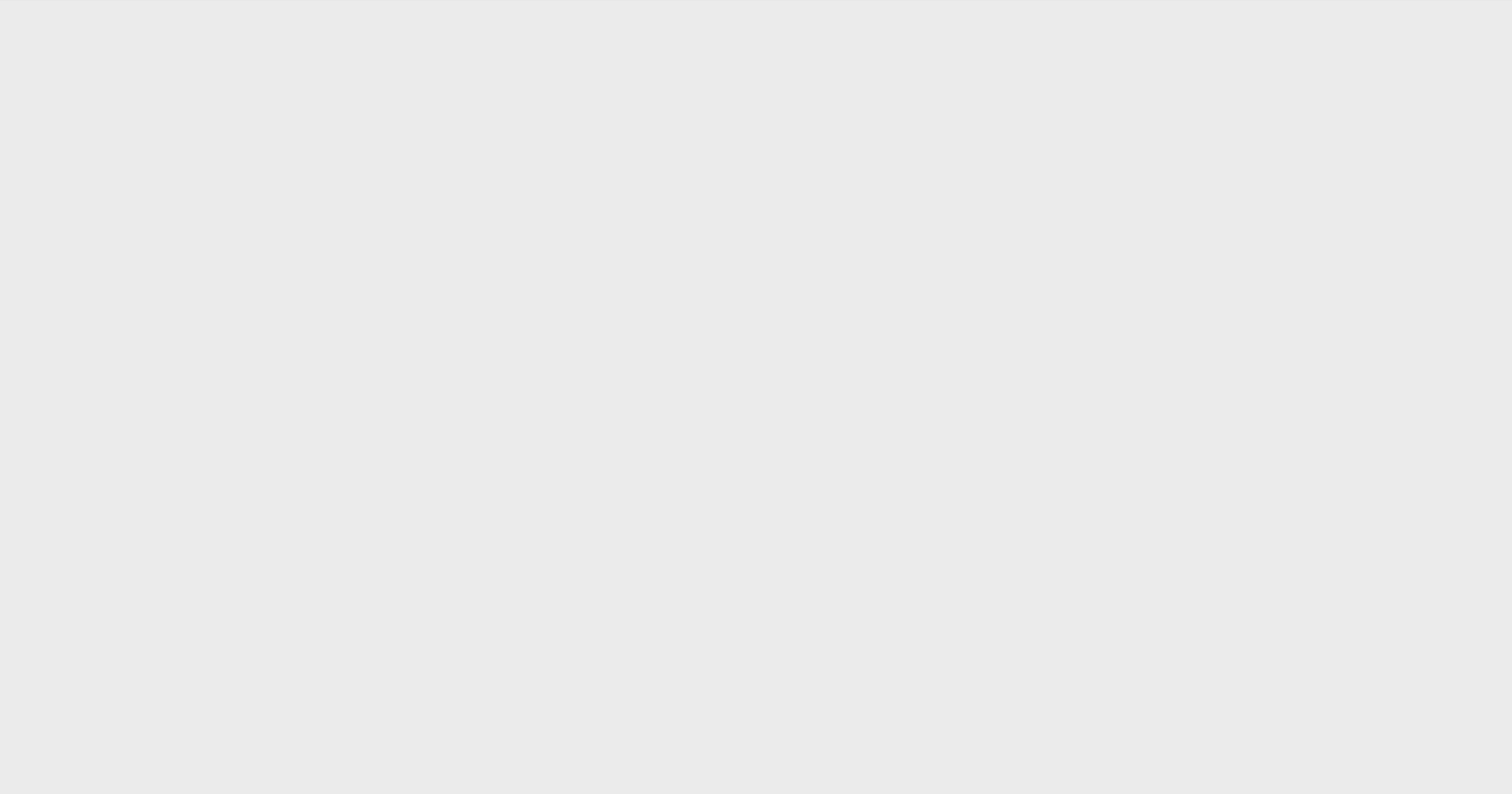 scroll, scrollTop: 1178, scrollLeft: 0, axis: vertical 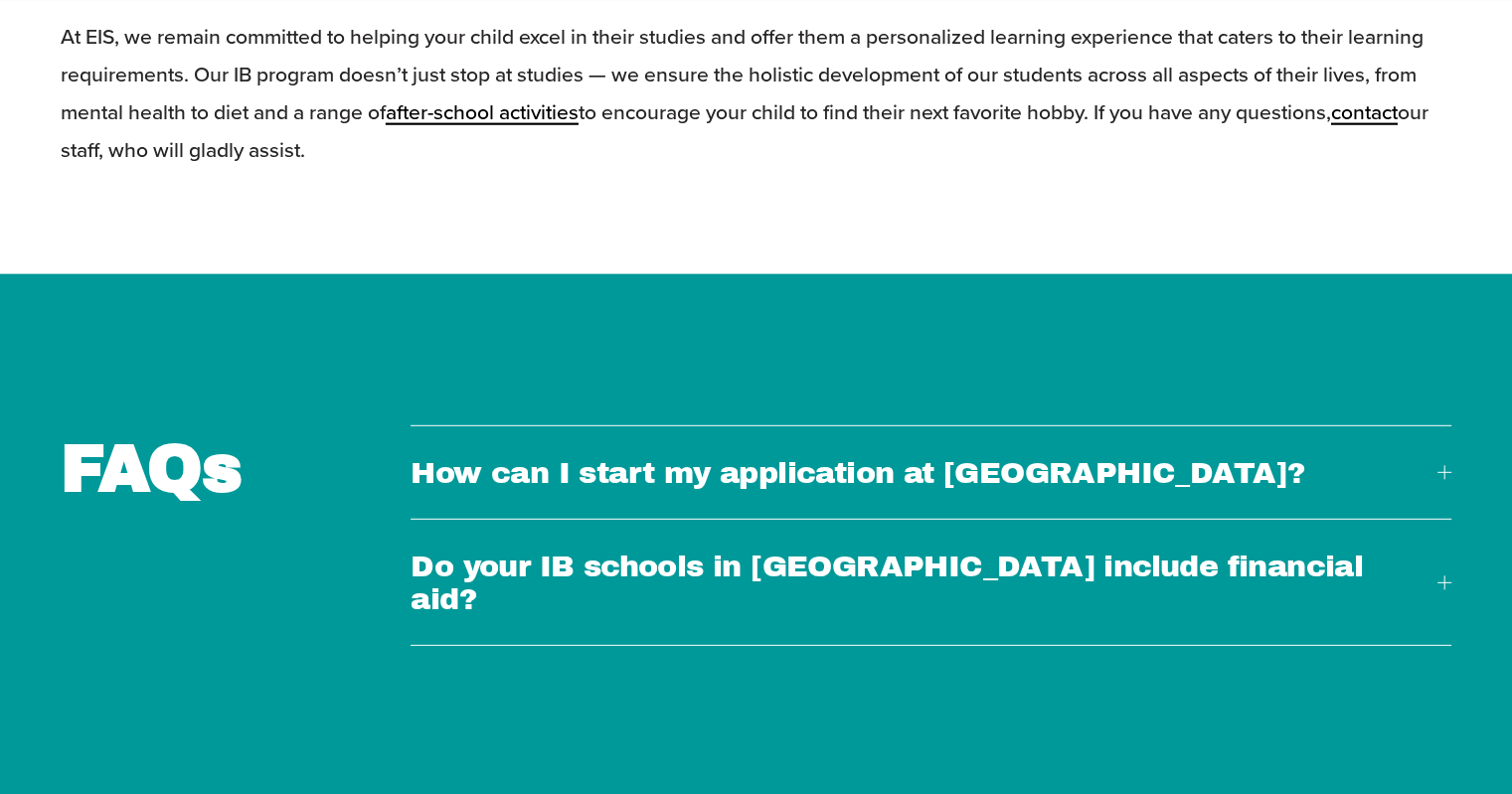 click at bounding box center (1444, 582) 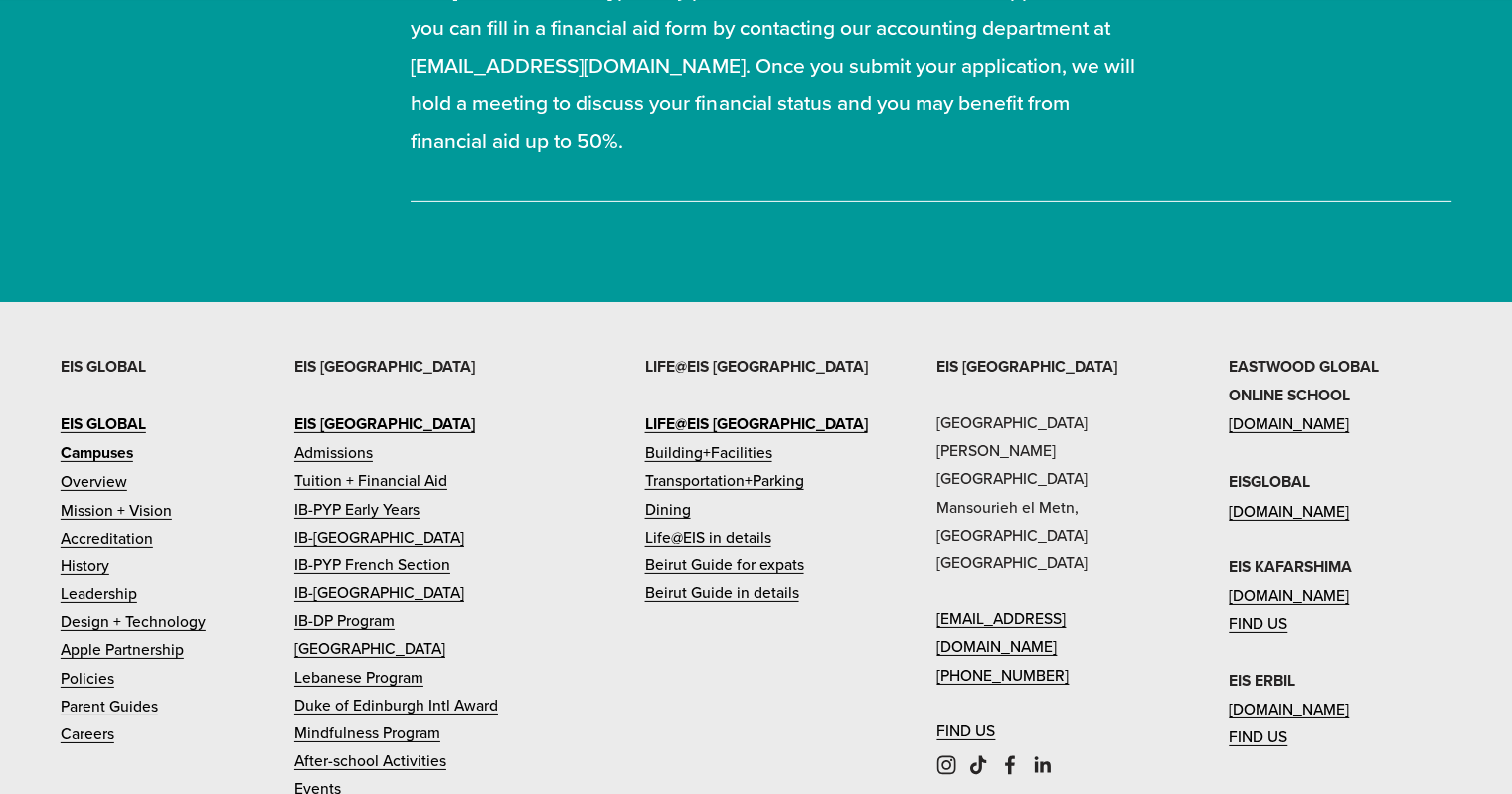 scroll, scrollTop: 6402, scrollLeft: 0, axis: vertical 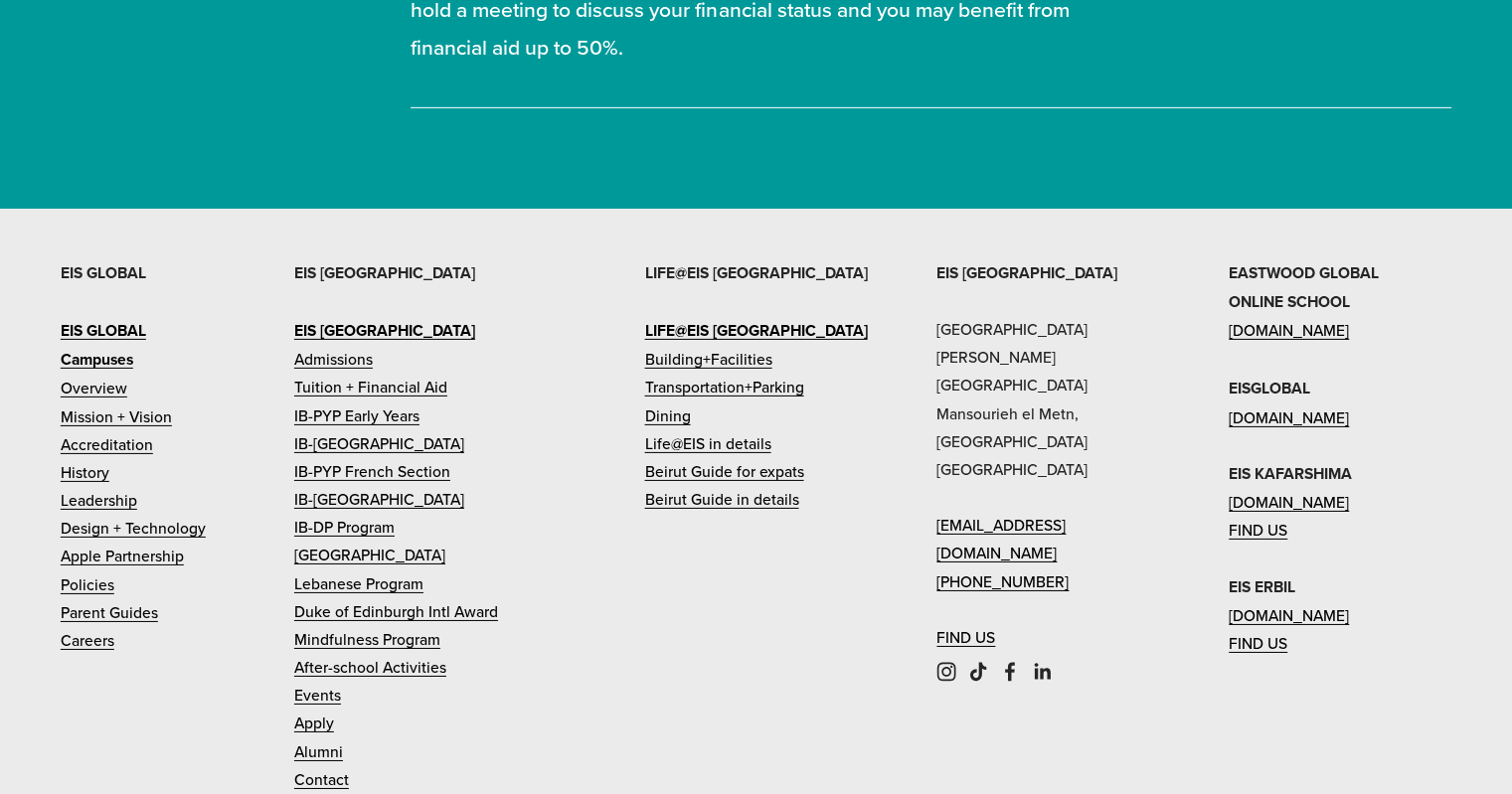 click on "IB-PYP Early Years" at bounding box center (357, 415) 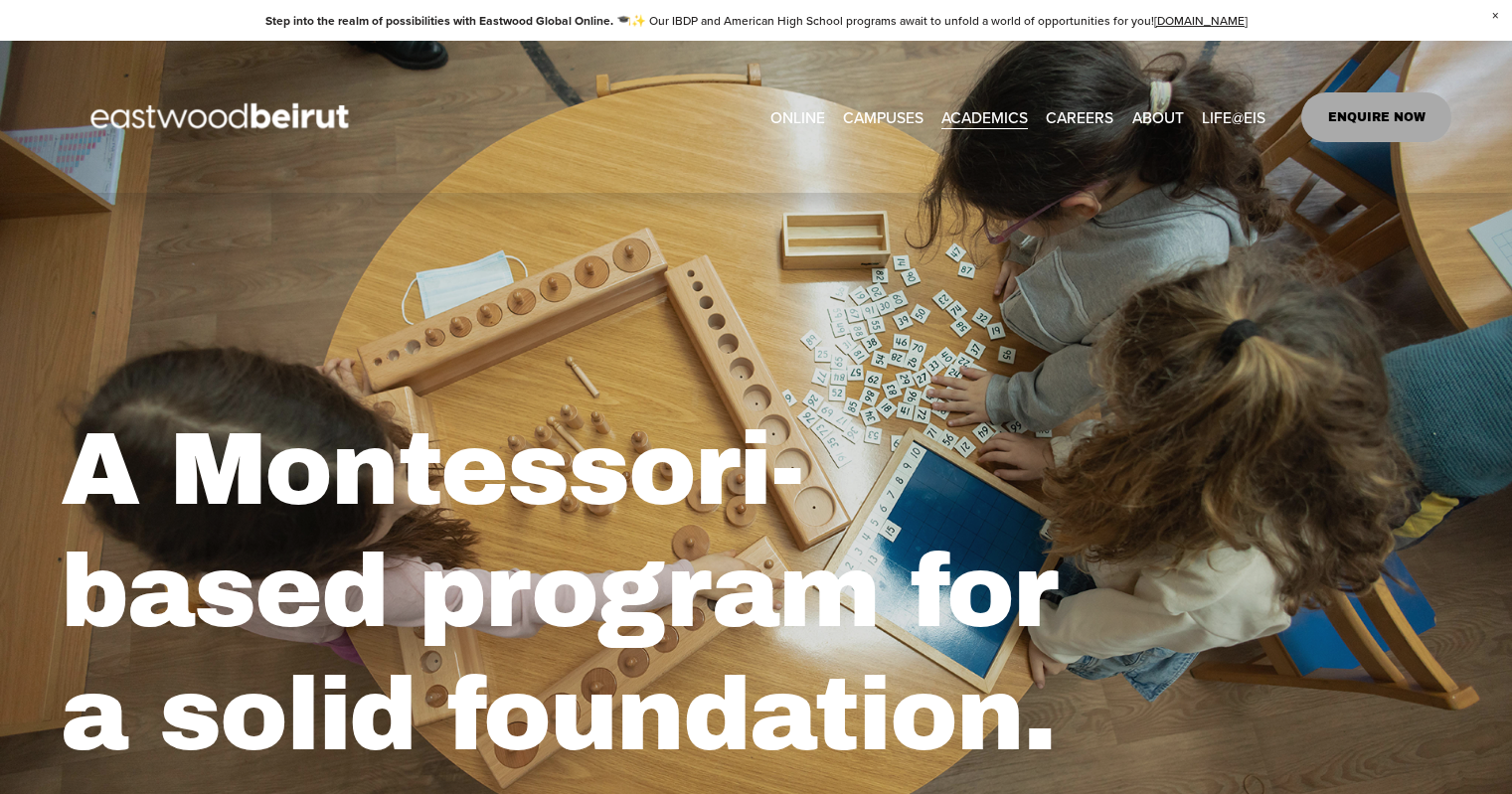 scroll, scrollTop: 0, scrollLeft: 0, axis: both 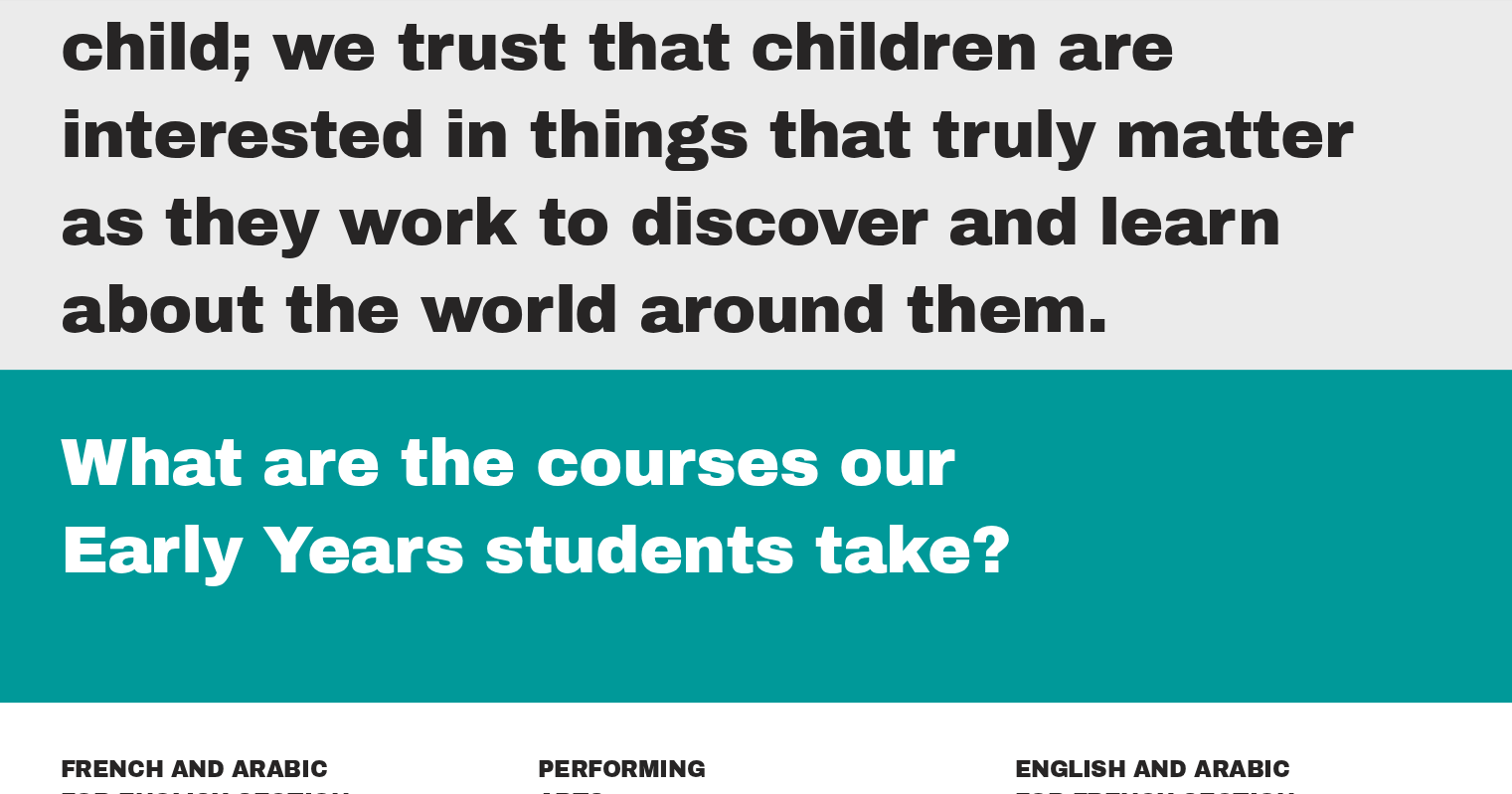 drag, startPoint x: 1526, startPoint y: 338, endPoint x: 1526, endPoint y: 457, distance: 119 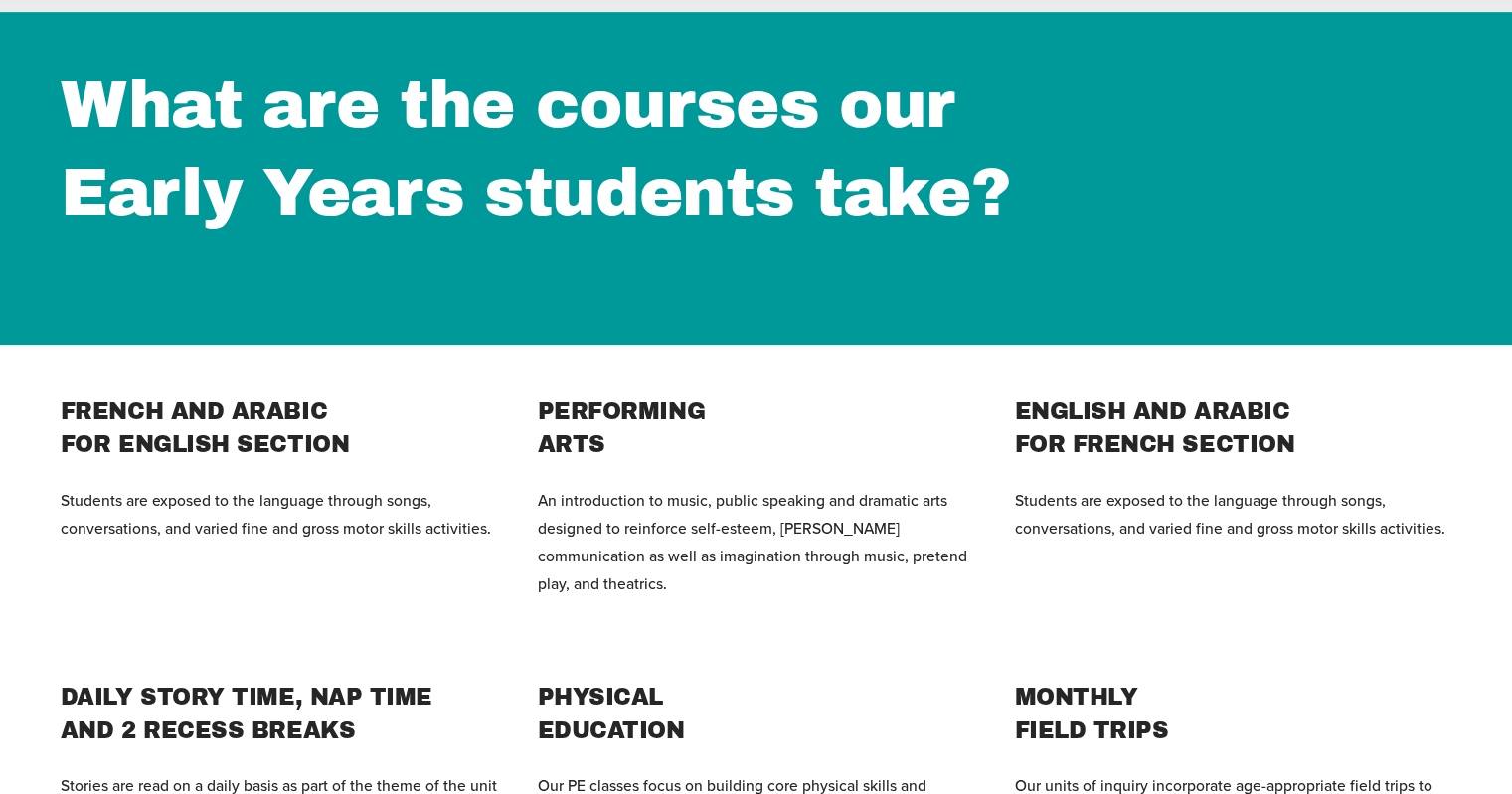 scroll, scrollTop: 3212, scrollLeft: 0, axis: vertical 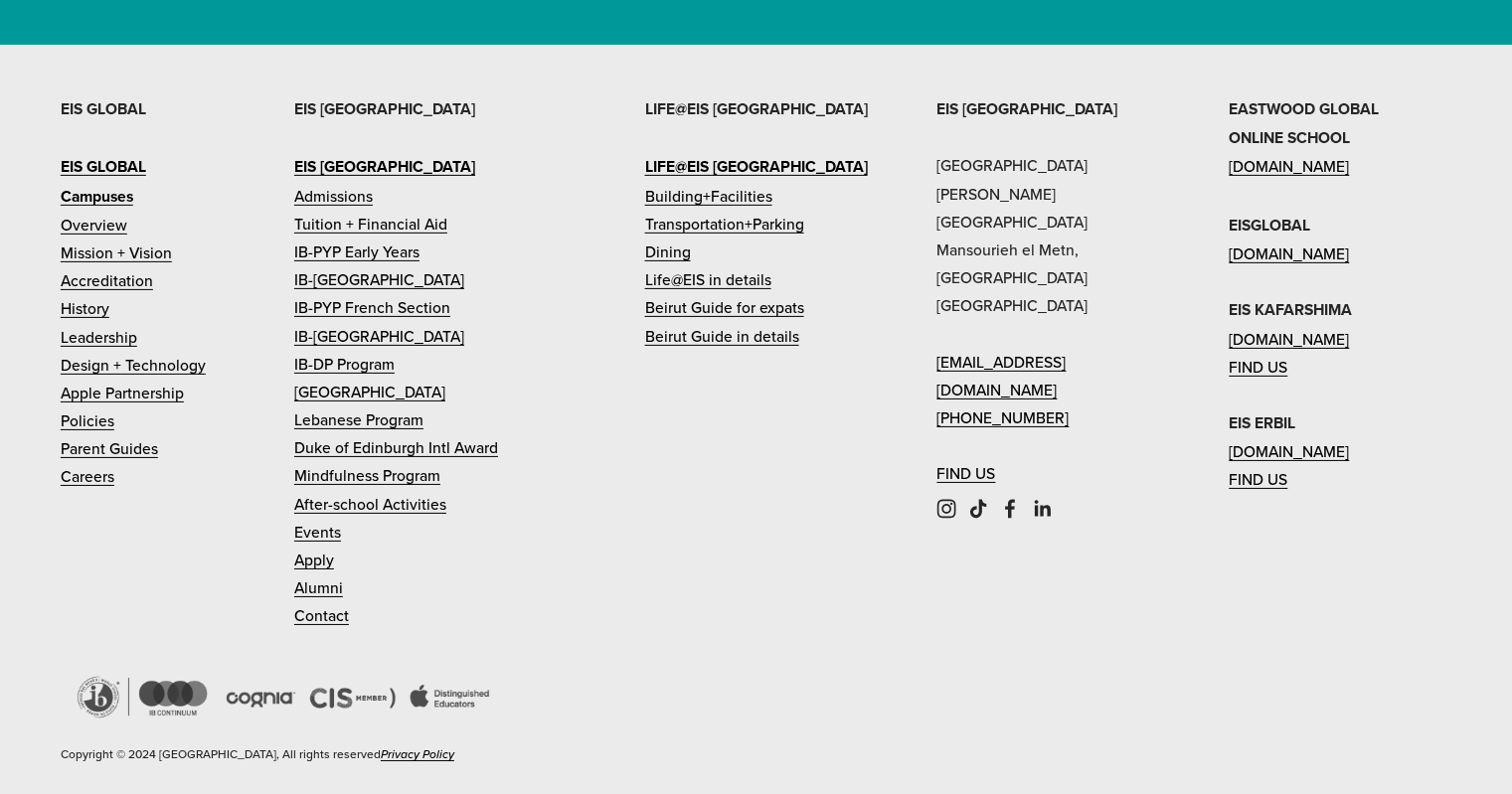 click on "Tuition + Financial Aid" at bounding box center [371, 224] 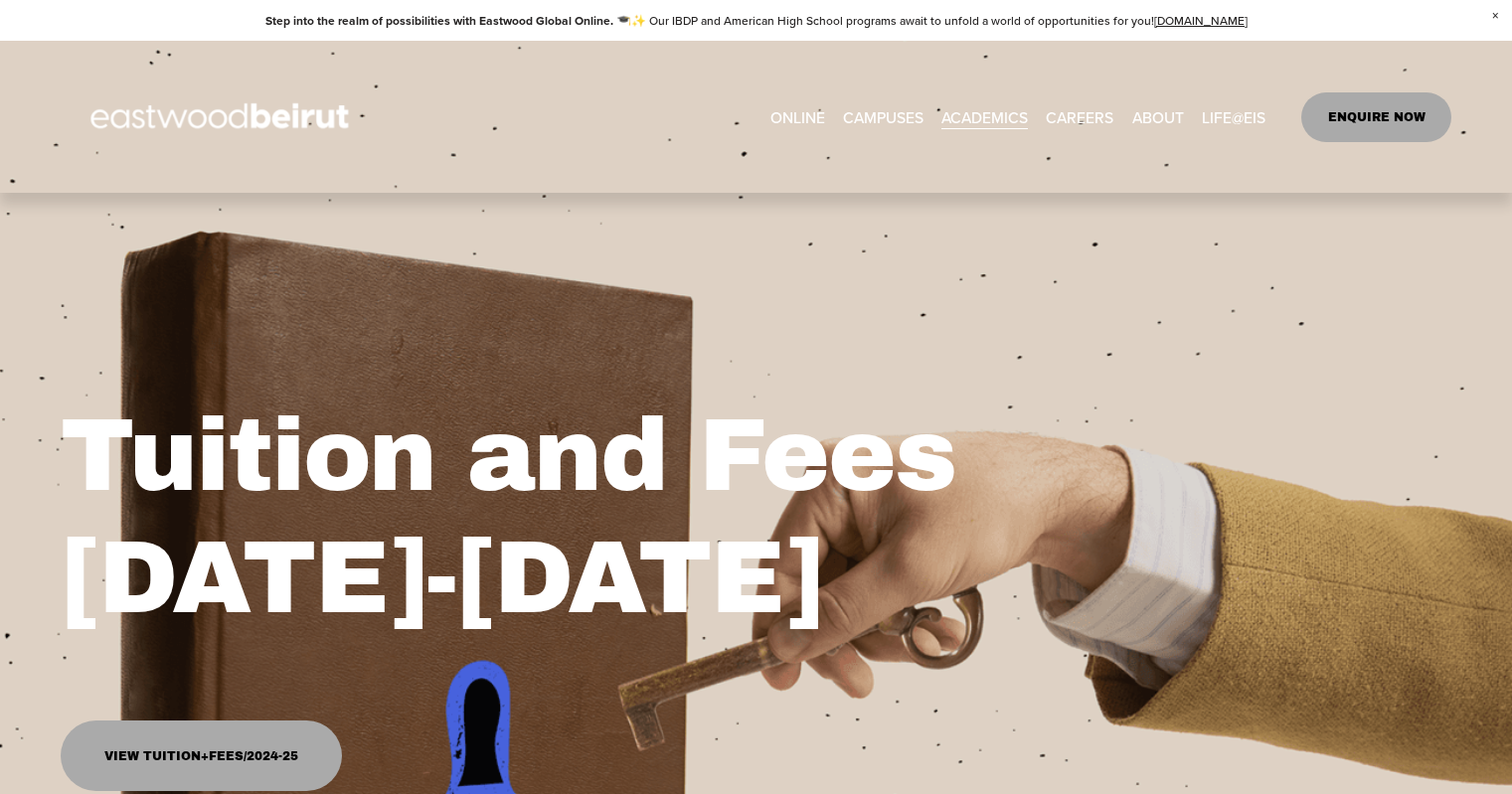 scroll, scrollTop: 0, scrollLeft: 0, axis: both 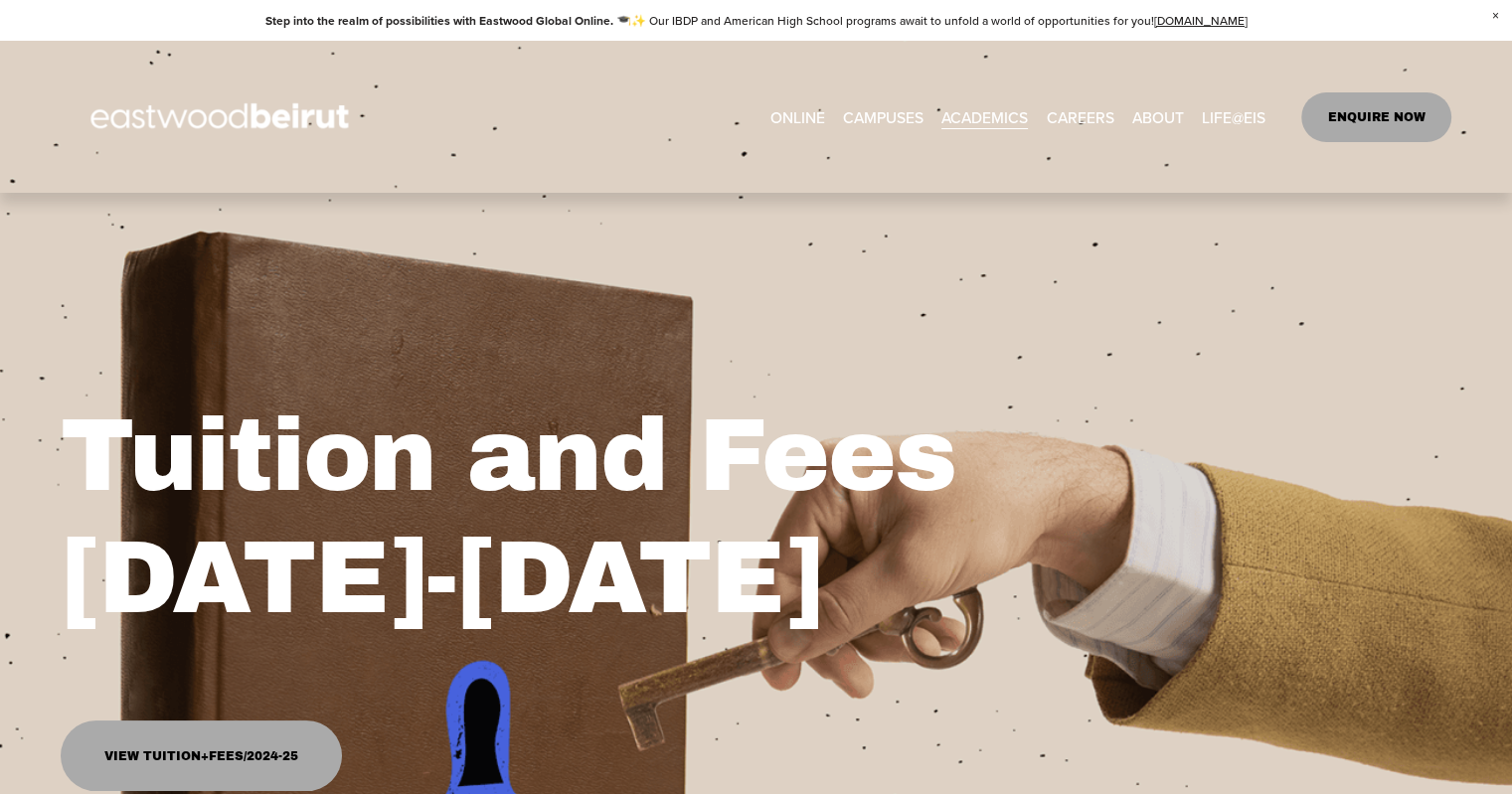 click on "View Tuition+Fees/2024-25" at bounding box center [201, 755] 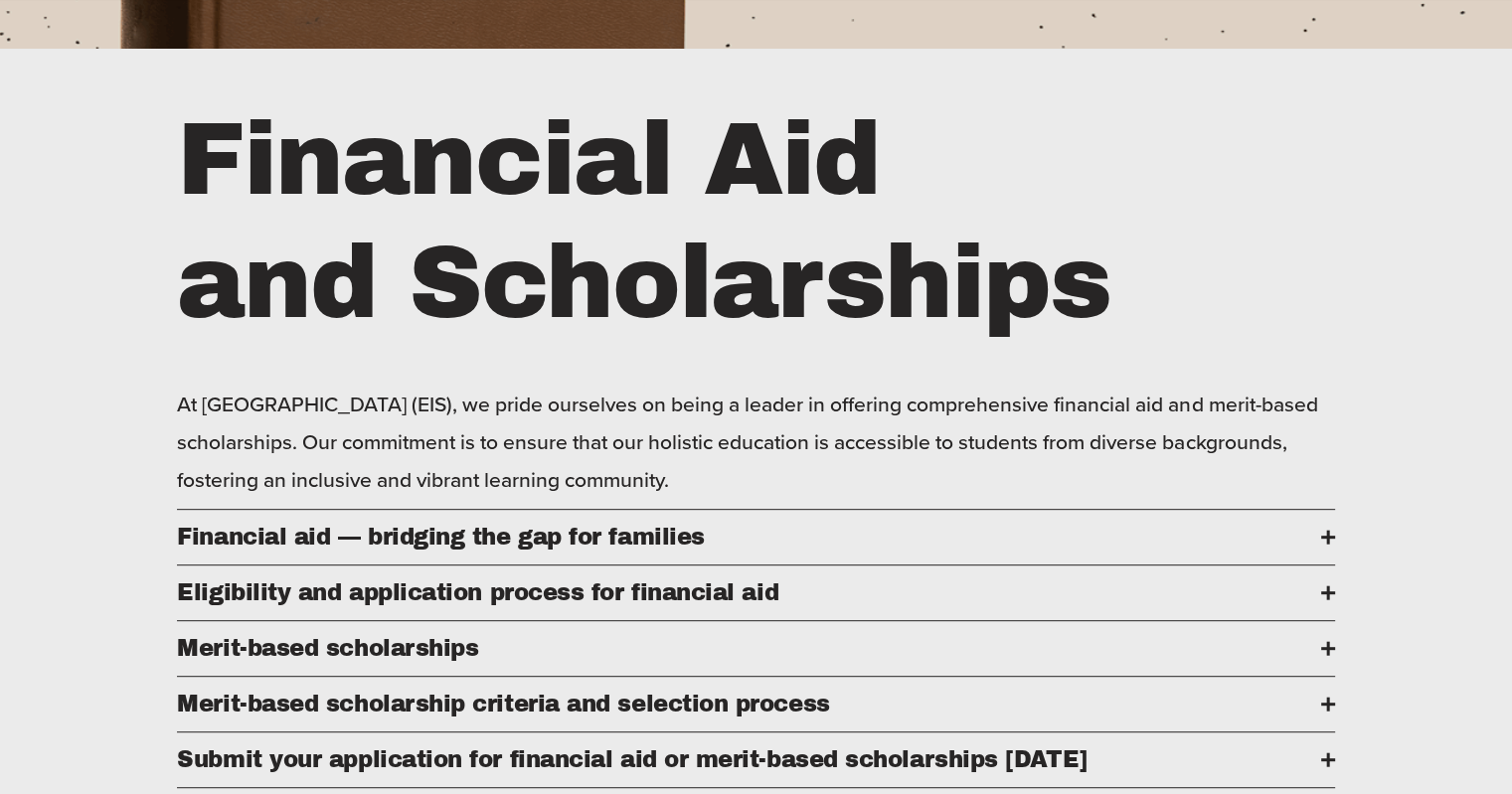 scroll, scrollTop: 992, scrollLeft: 0, axis: vertical 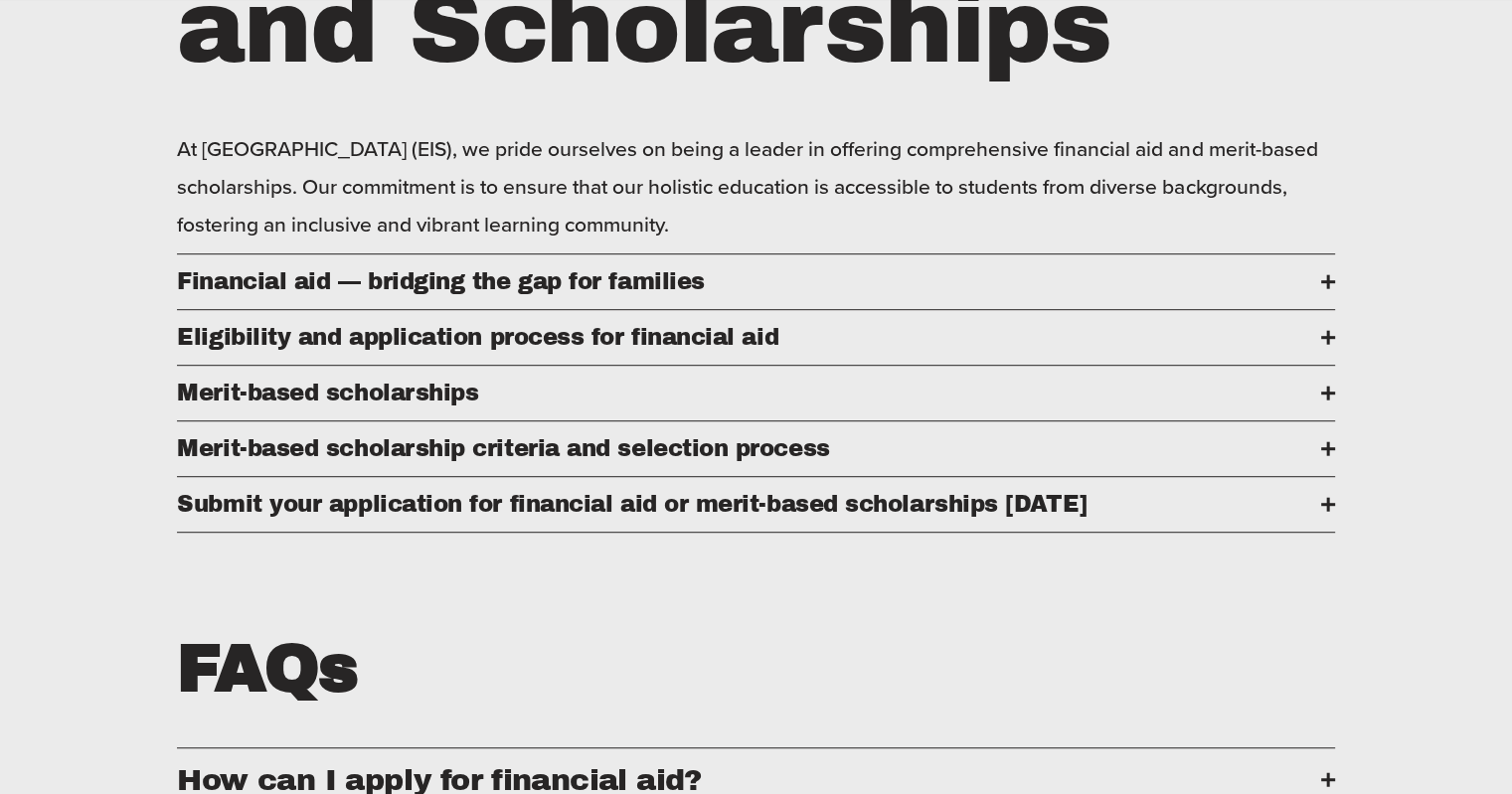 click on "Financial aid — bridging the gap for families" at bounding box center [749, 281] 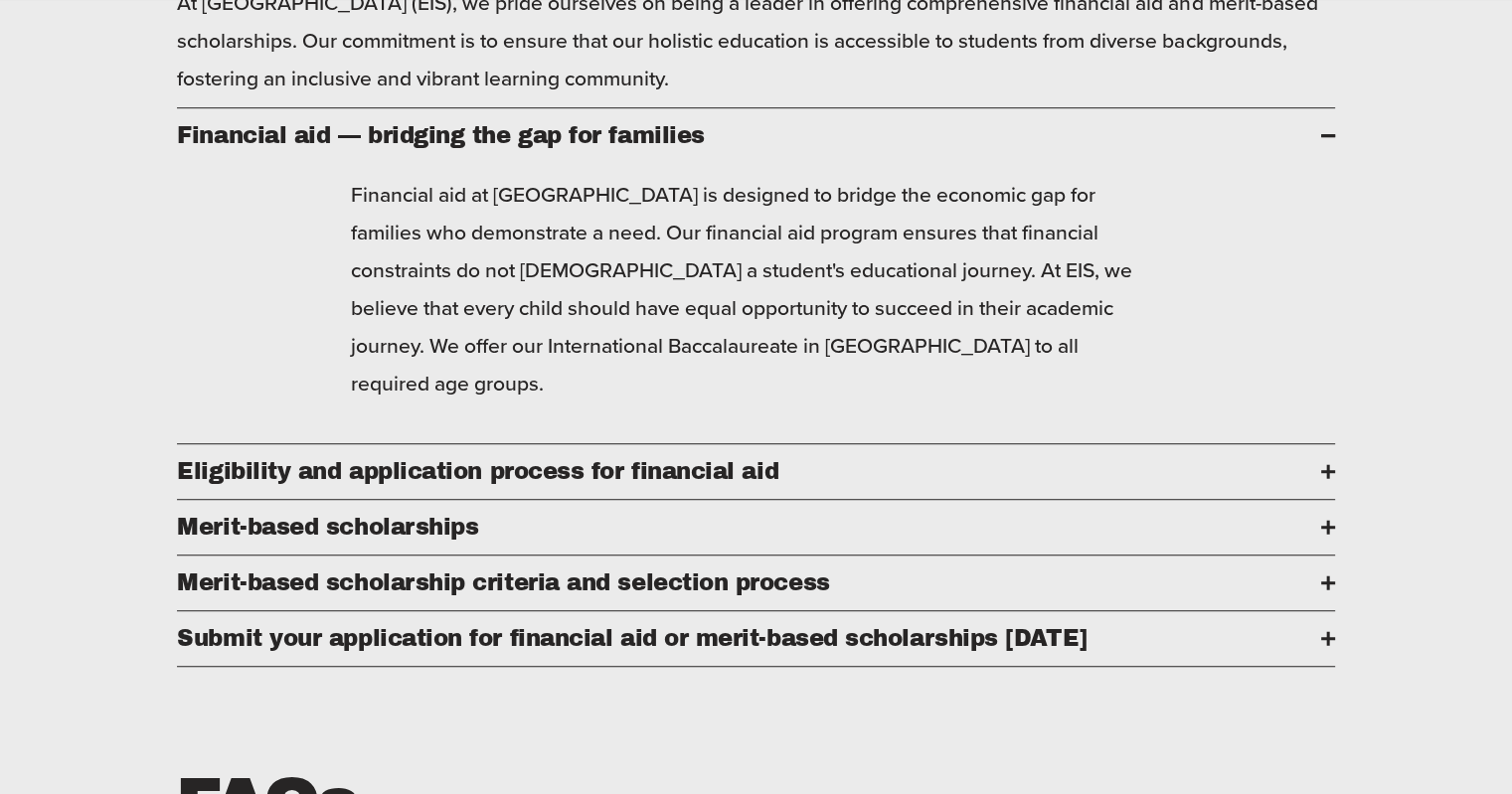 scroll, scrollTop: 1312, scrollLeft: 0, axis: vertical 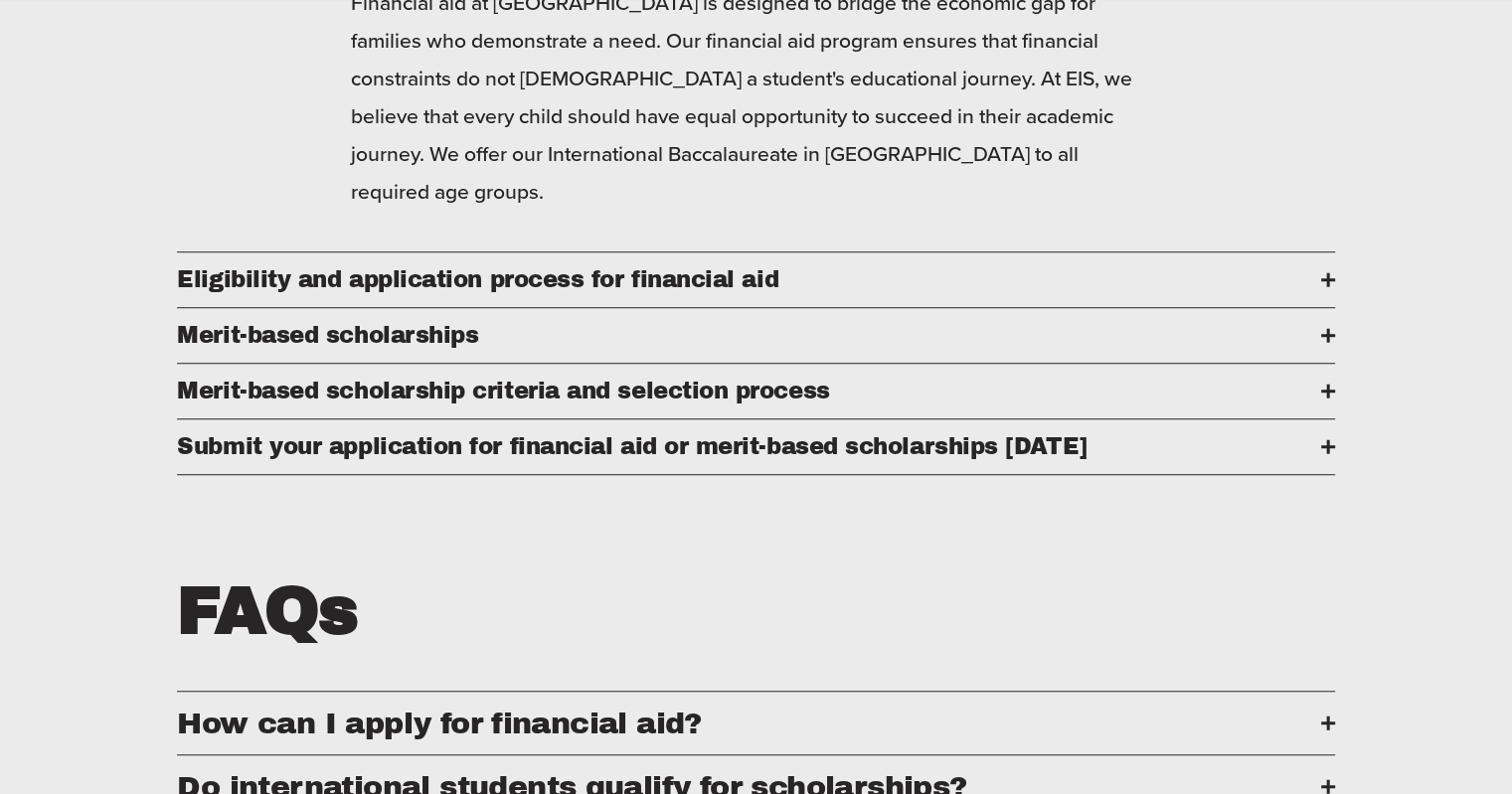 click on "Merit-based scholarships" at bounding box center [749, 335] 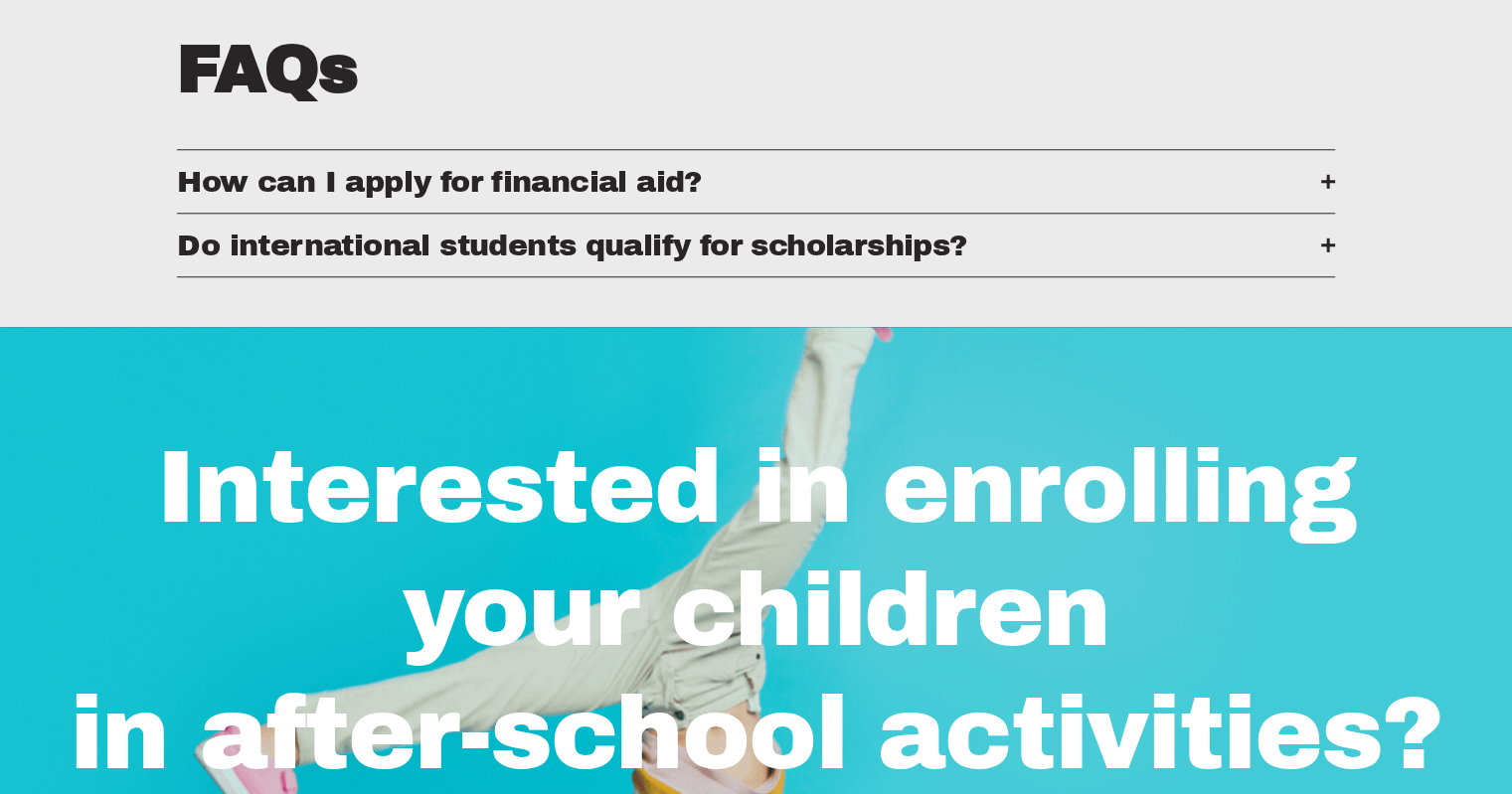 scroll, scrollTop: 1930, scrollLeft: 0, axis: vertical 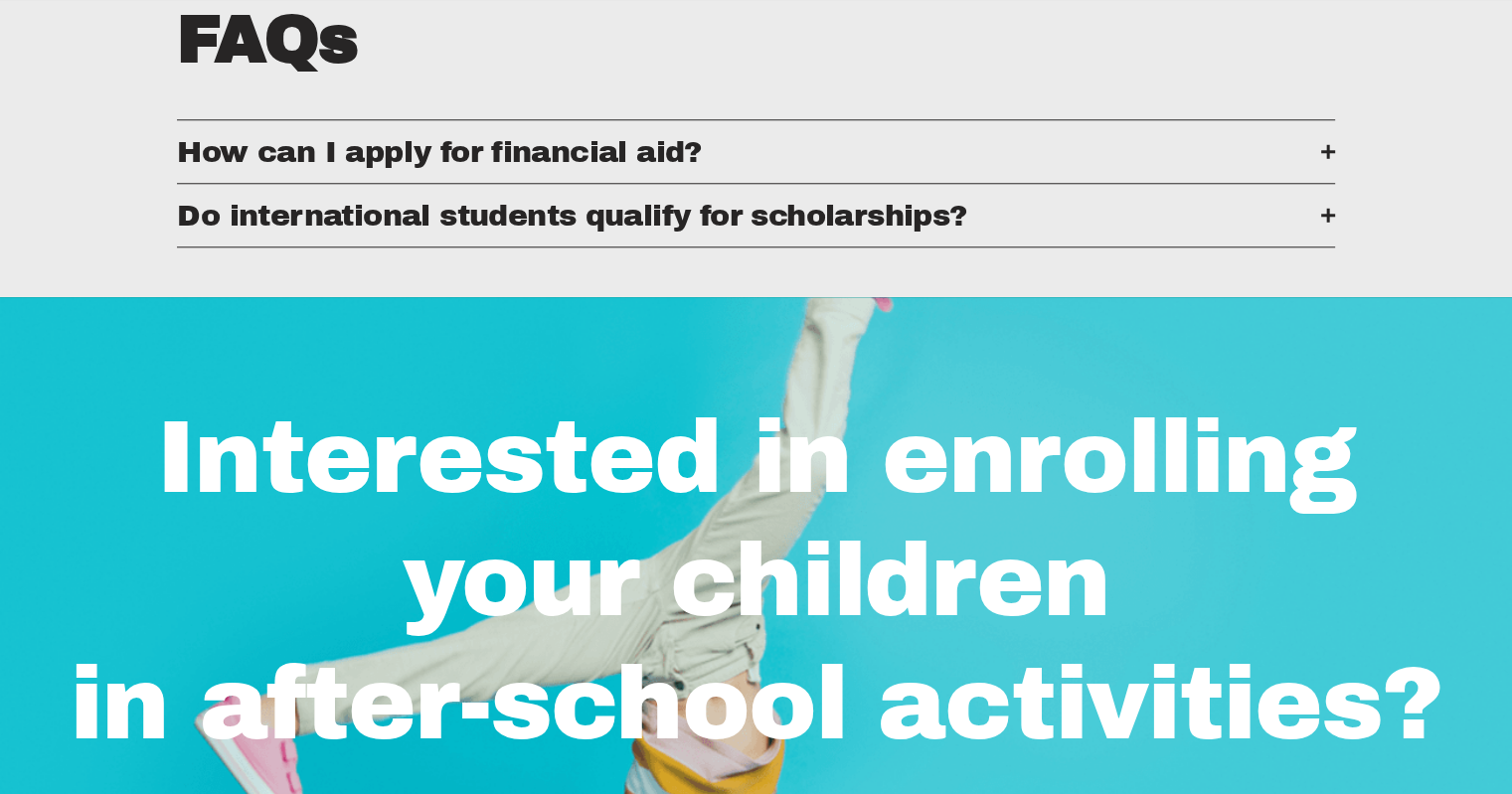 click on "How can I apply for financial aid?" at bounding box center (749, 151) 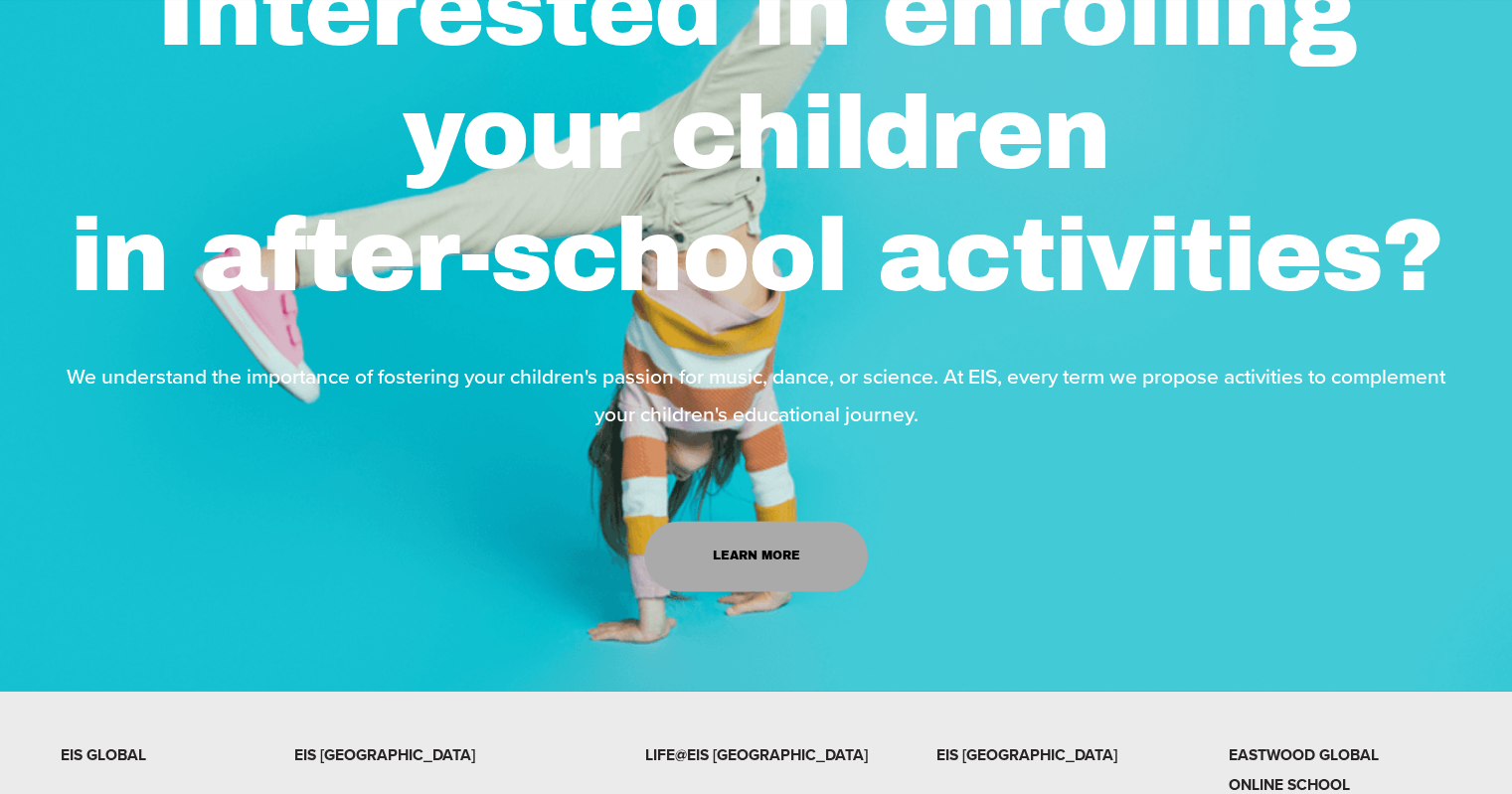 scroll, scrollTop: 2590, scrollLeft: 0, axis: vertical 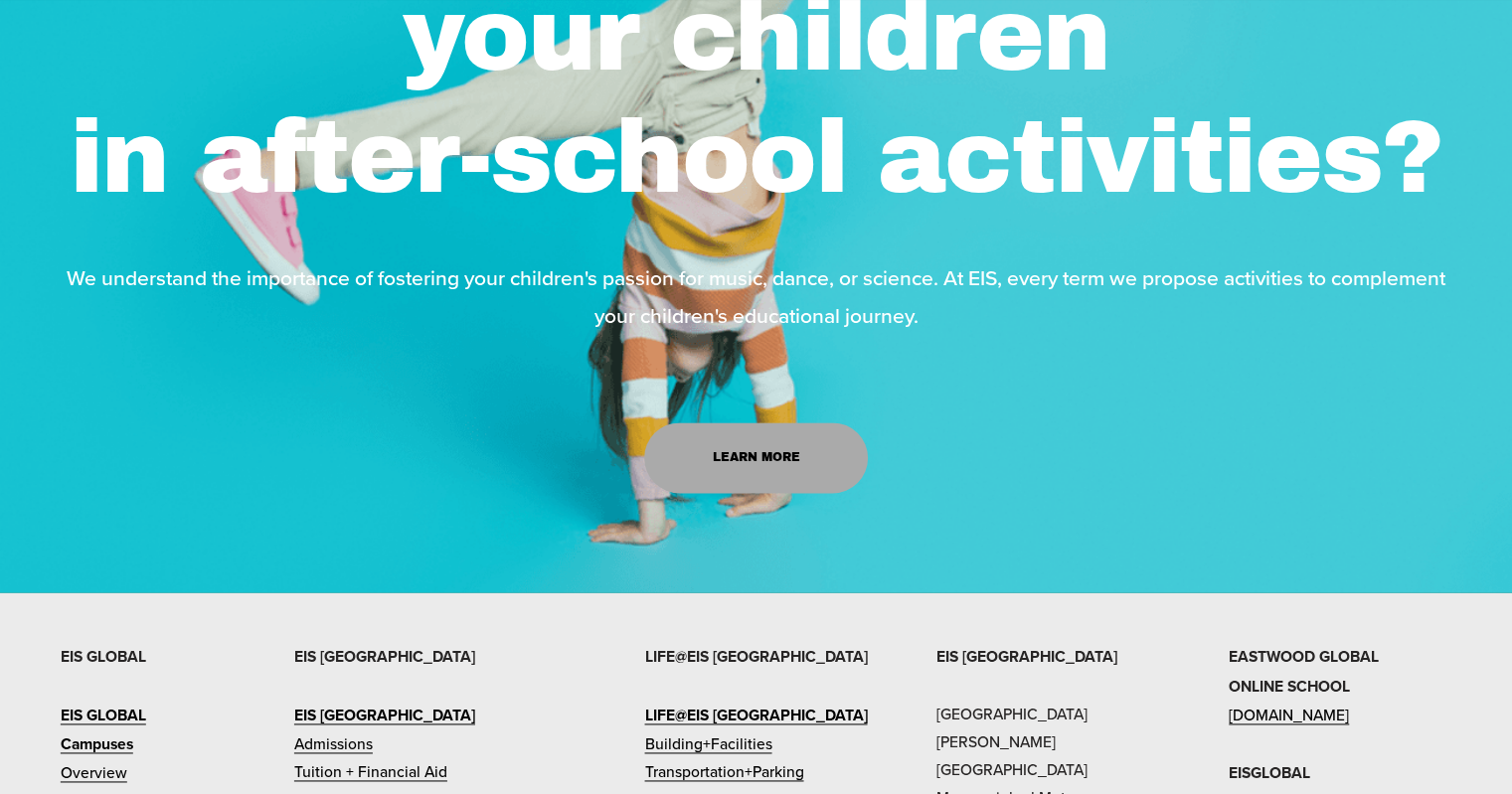 click on "Learn More" at bounding box center (756, 457) 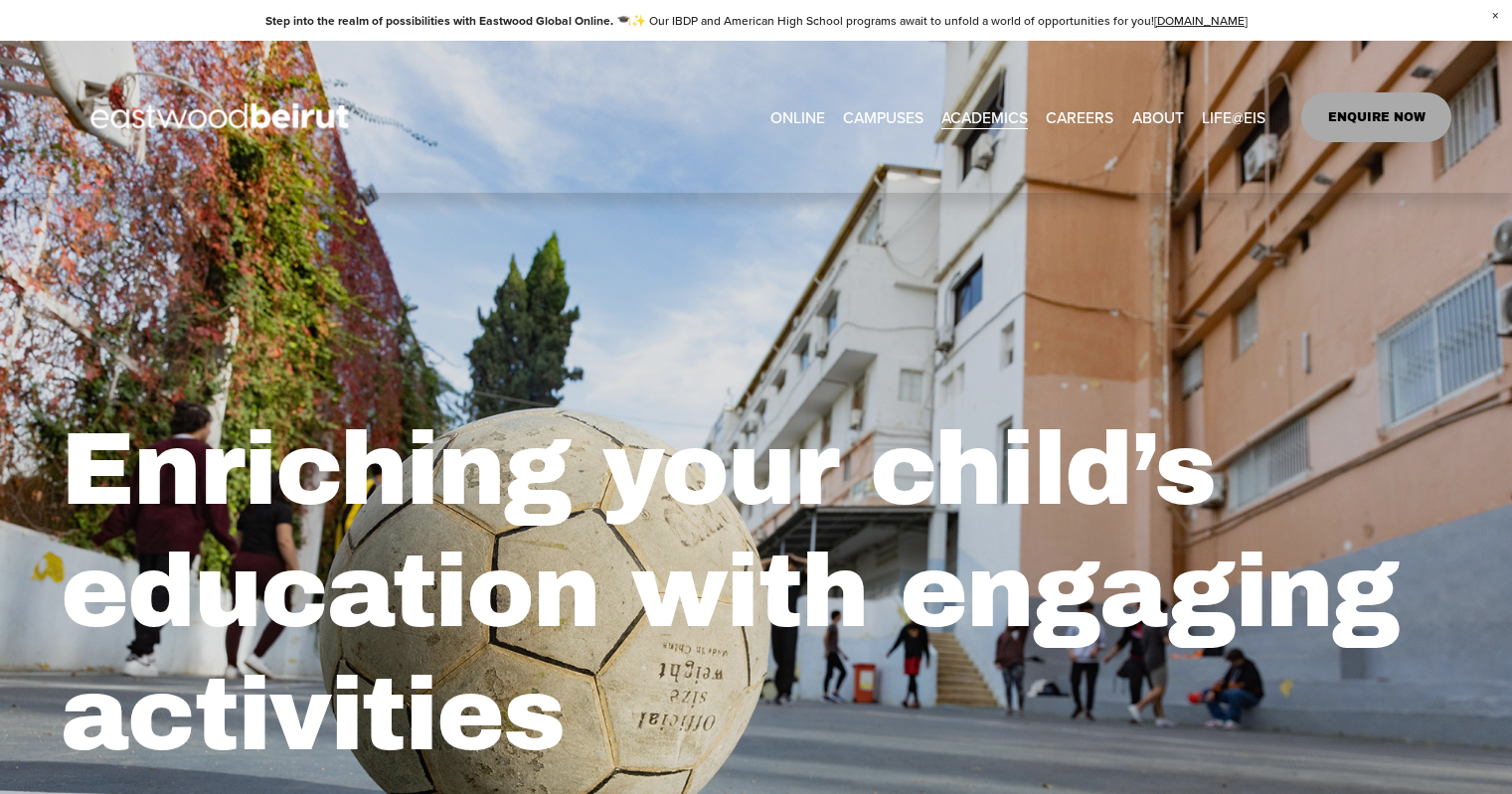 scroll, scrollTop: 0, scrollLeft: 0, axis: both 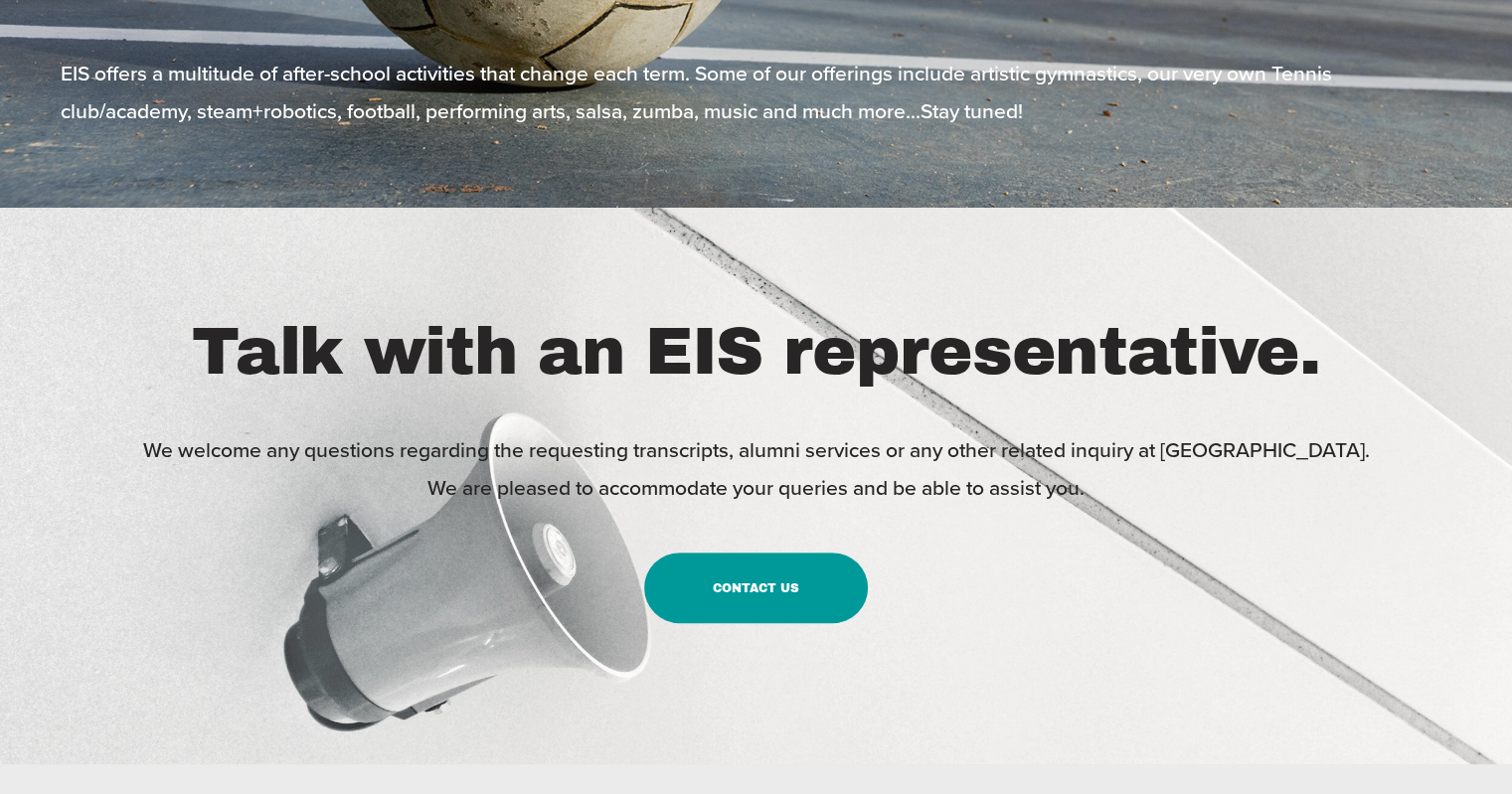 drag, startPoint x: 1526, startPoint y: 366, endPoint x: 1526, endPoint y: 420, distance: 54 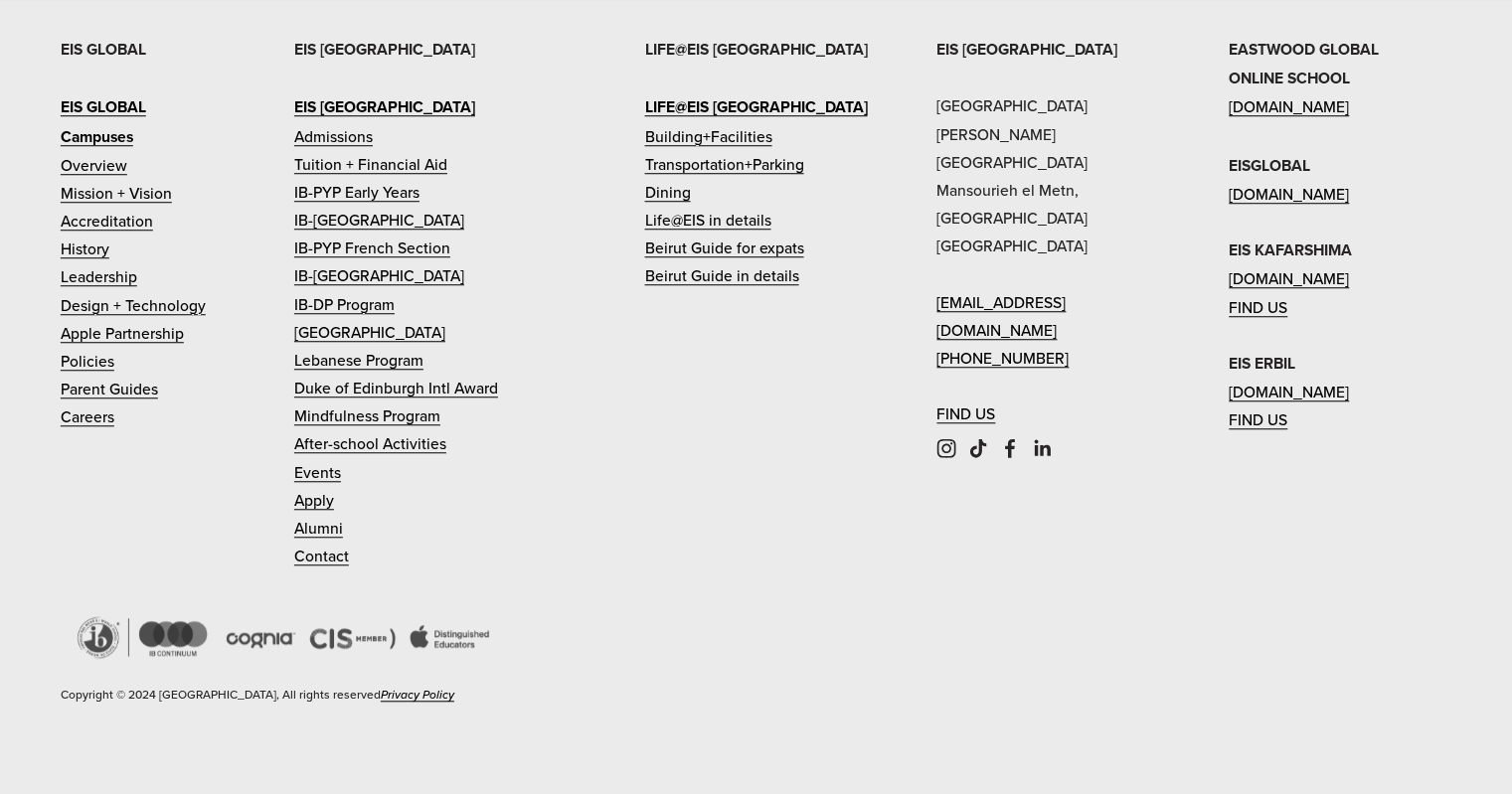 scroll, scrollTop: 0, scrollLeft: 0, axis: both 